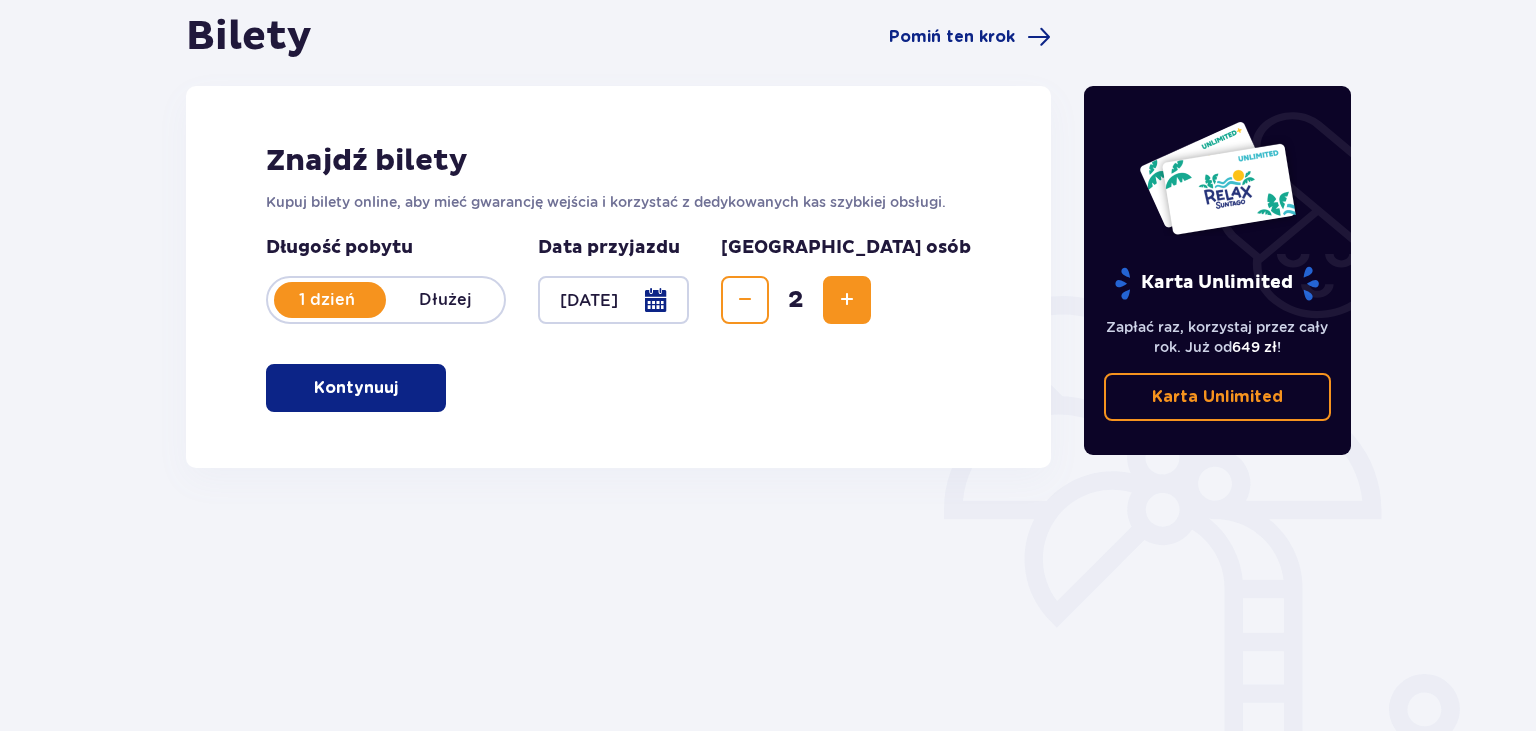 scroll, scrollTop: 76, scrollLeft: 0, axis: vertical 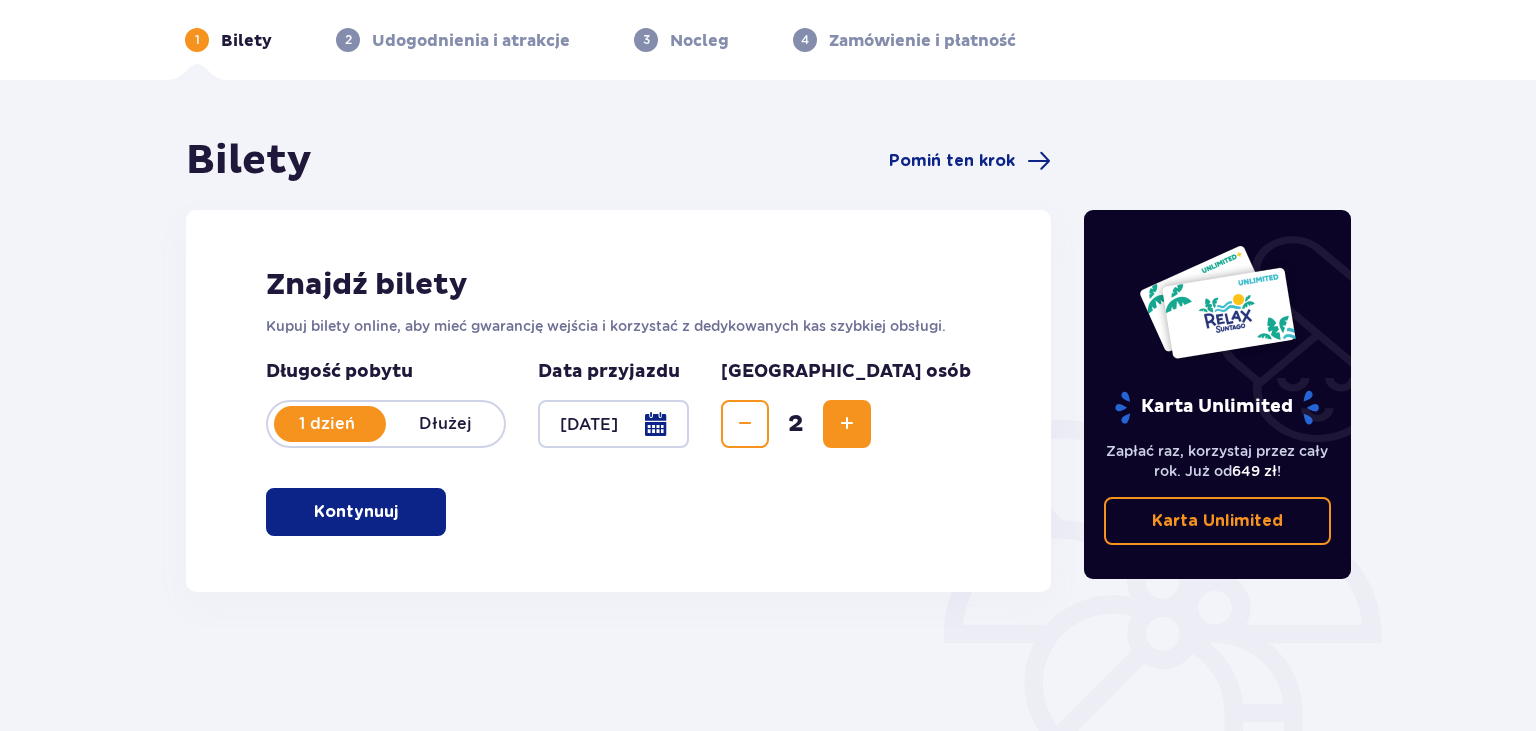 click on "Kontynuuj" at bounding box center (356, 512) 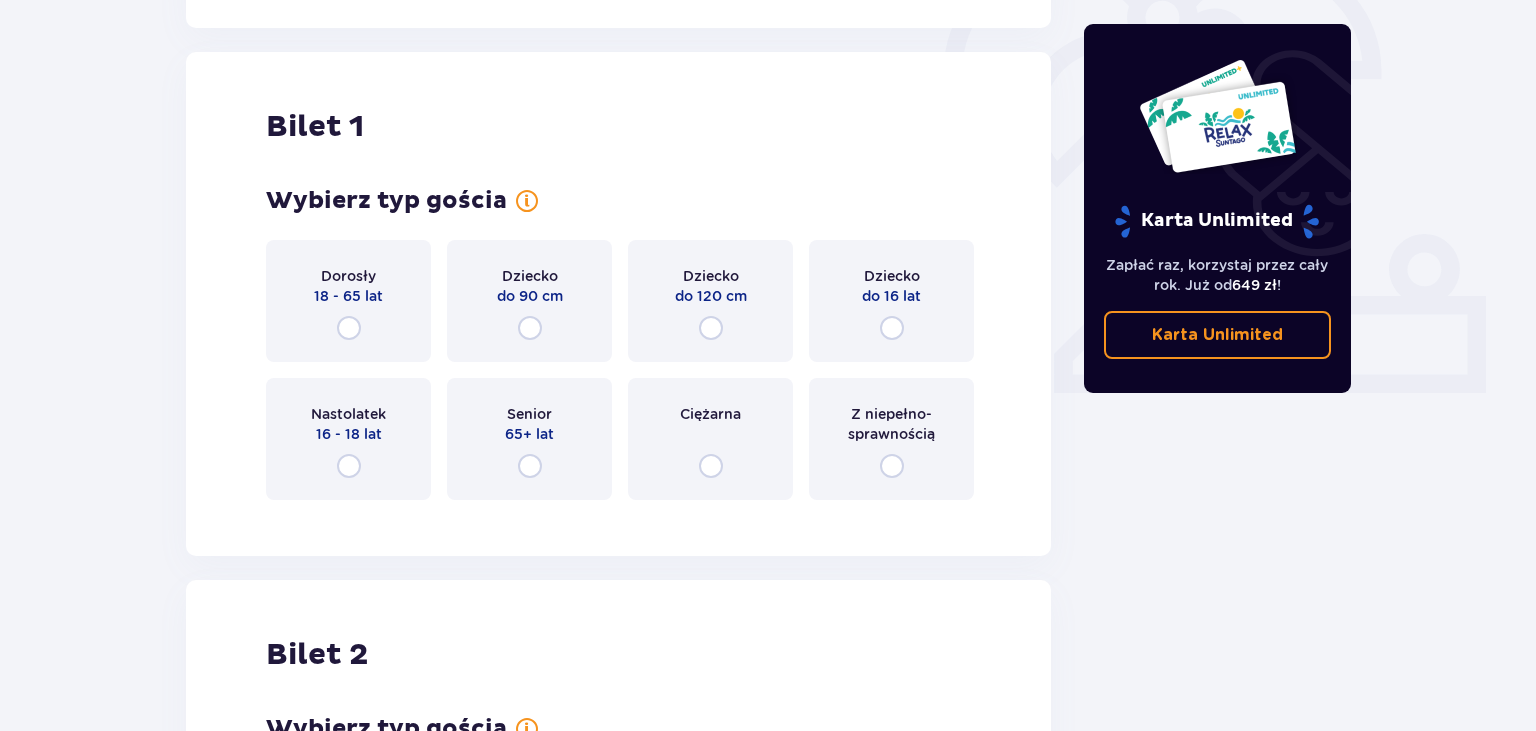 scroll, scrollTop: 668, scrollLeft: 0, axis: vertical 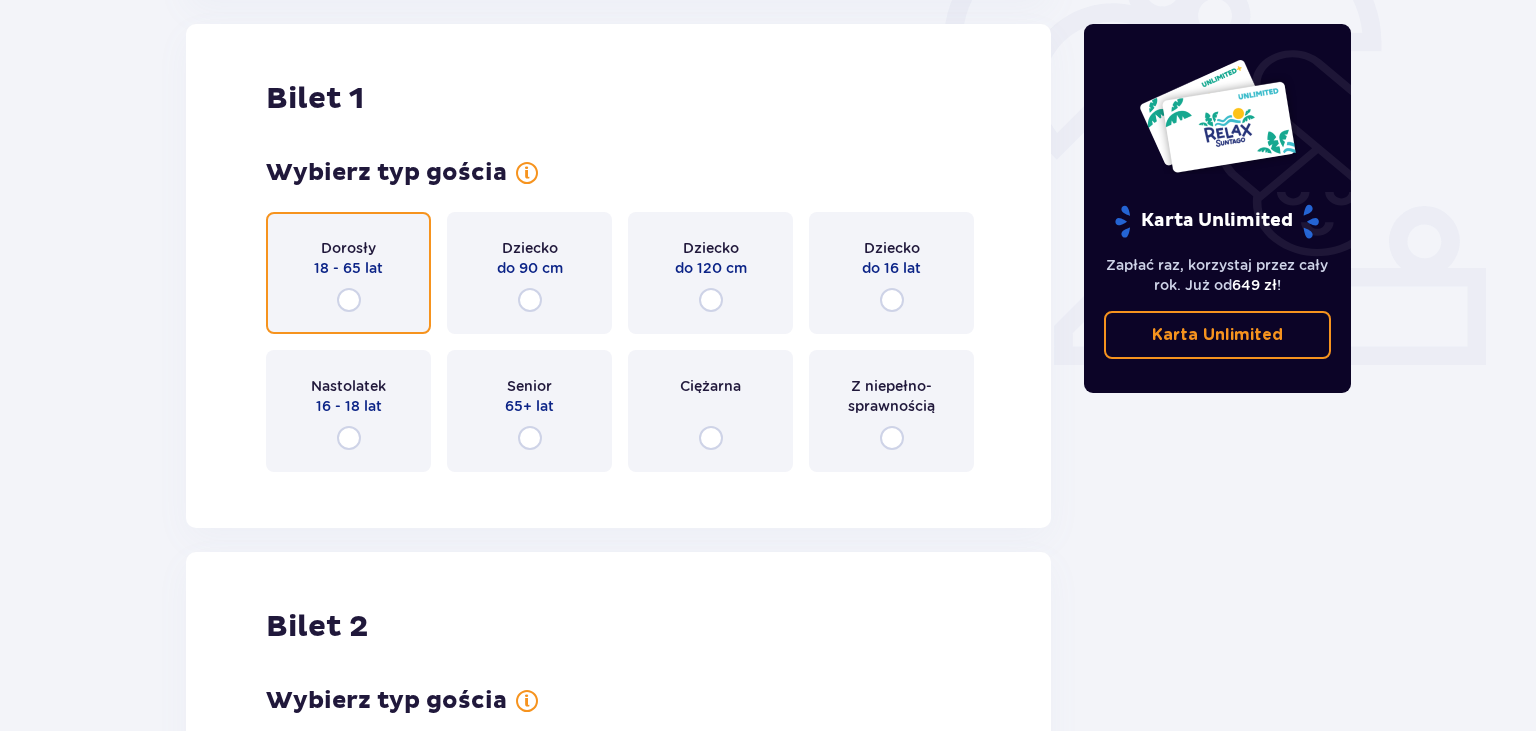 click at bounding box center (349, 300) 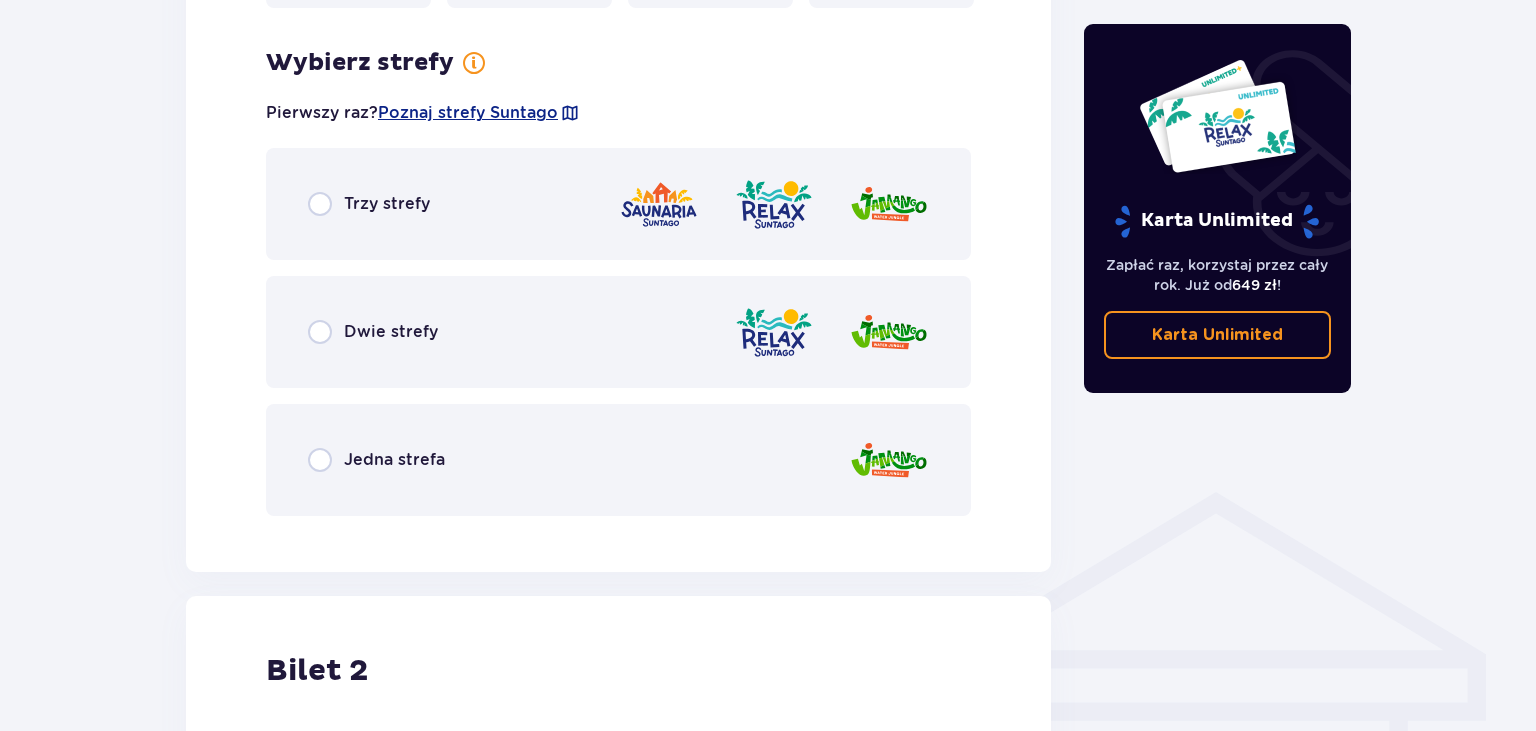 scroll, scrollTop: 1156, scrollLeft: 0, axis: vertical 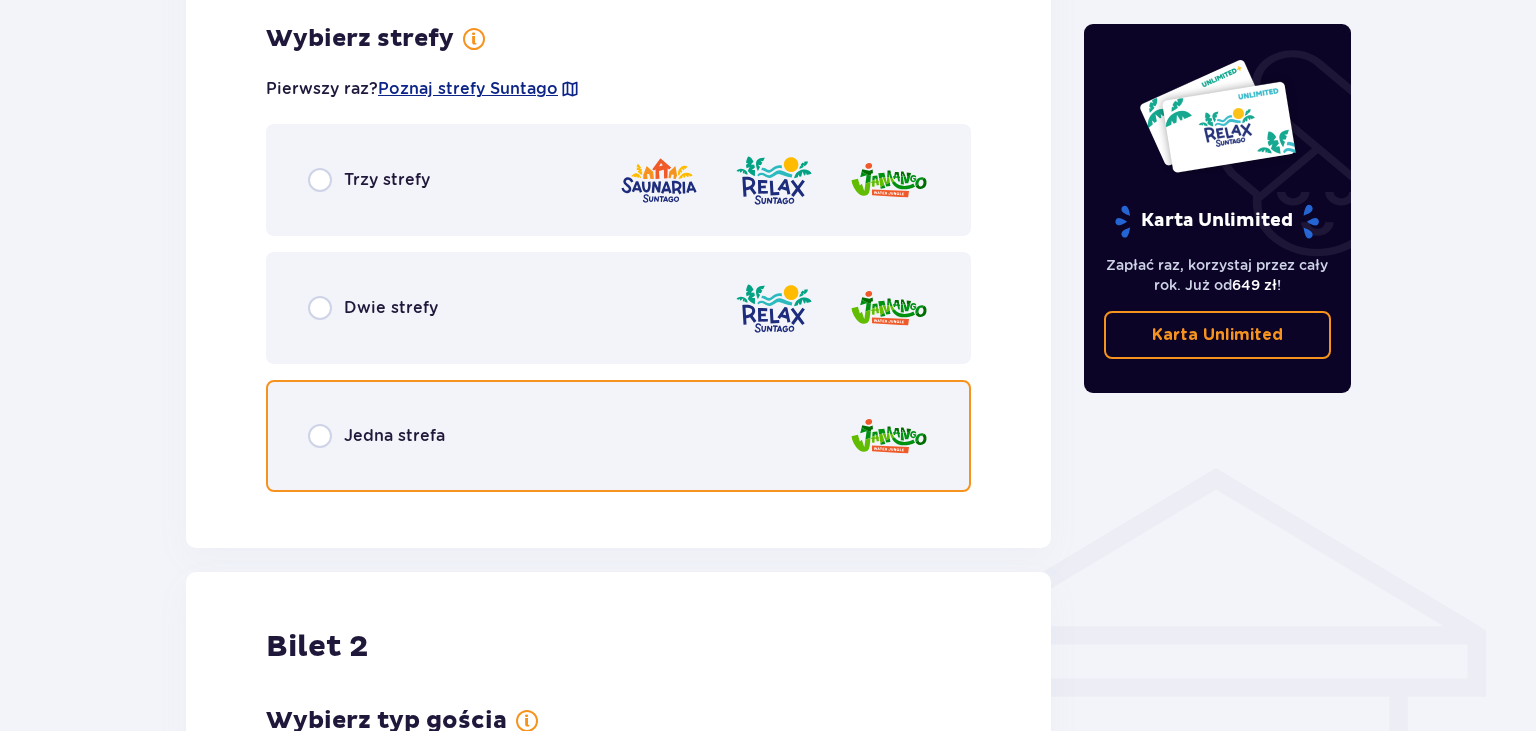 click at bounding box center [320, 436] 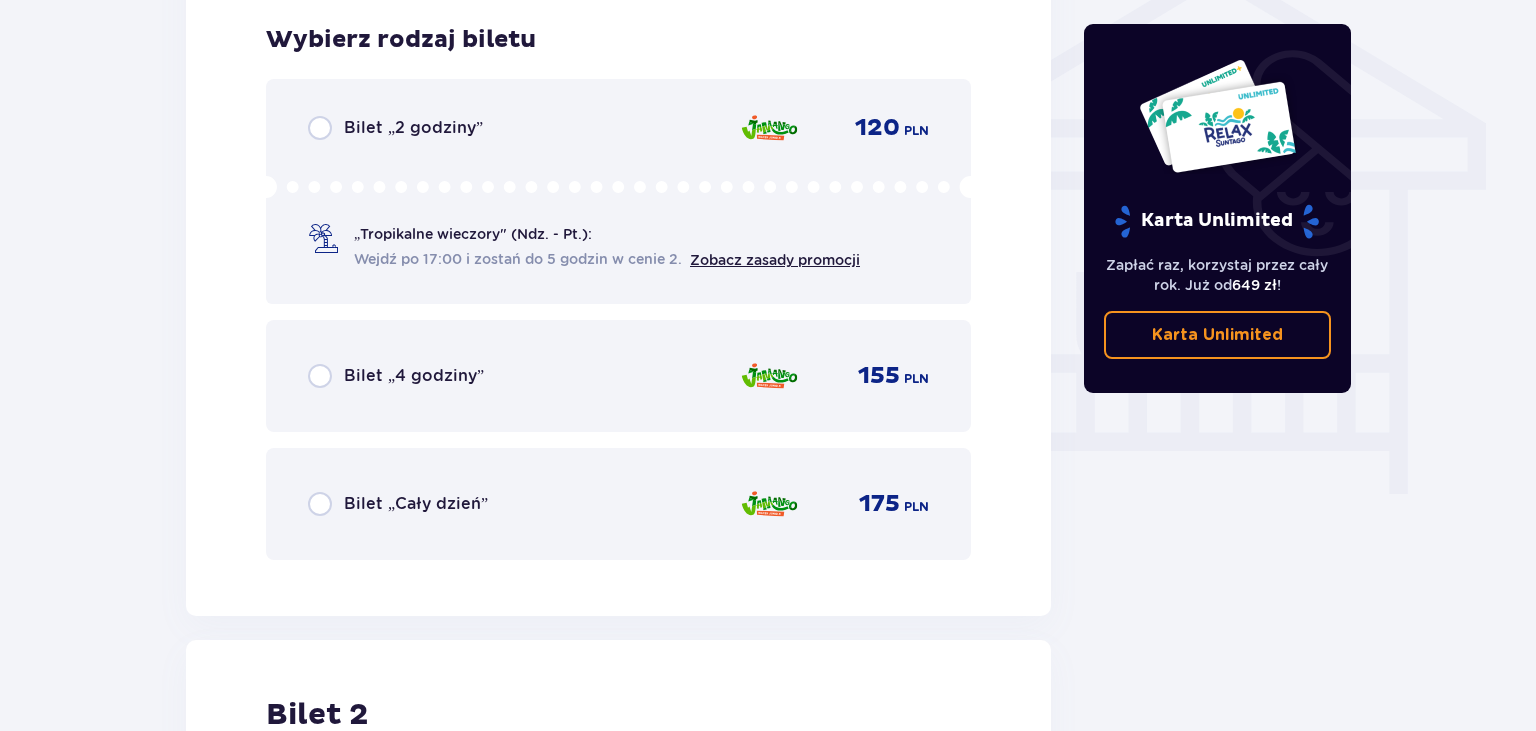 scroll, scrollTop: 1664, scrollLeft: 0, axis: vertical 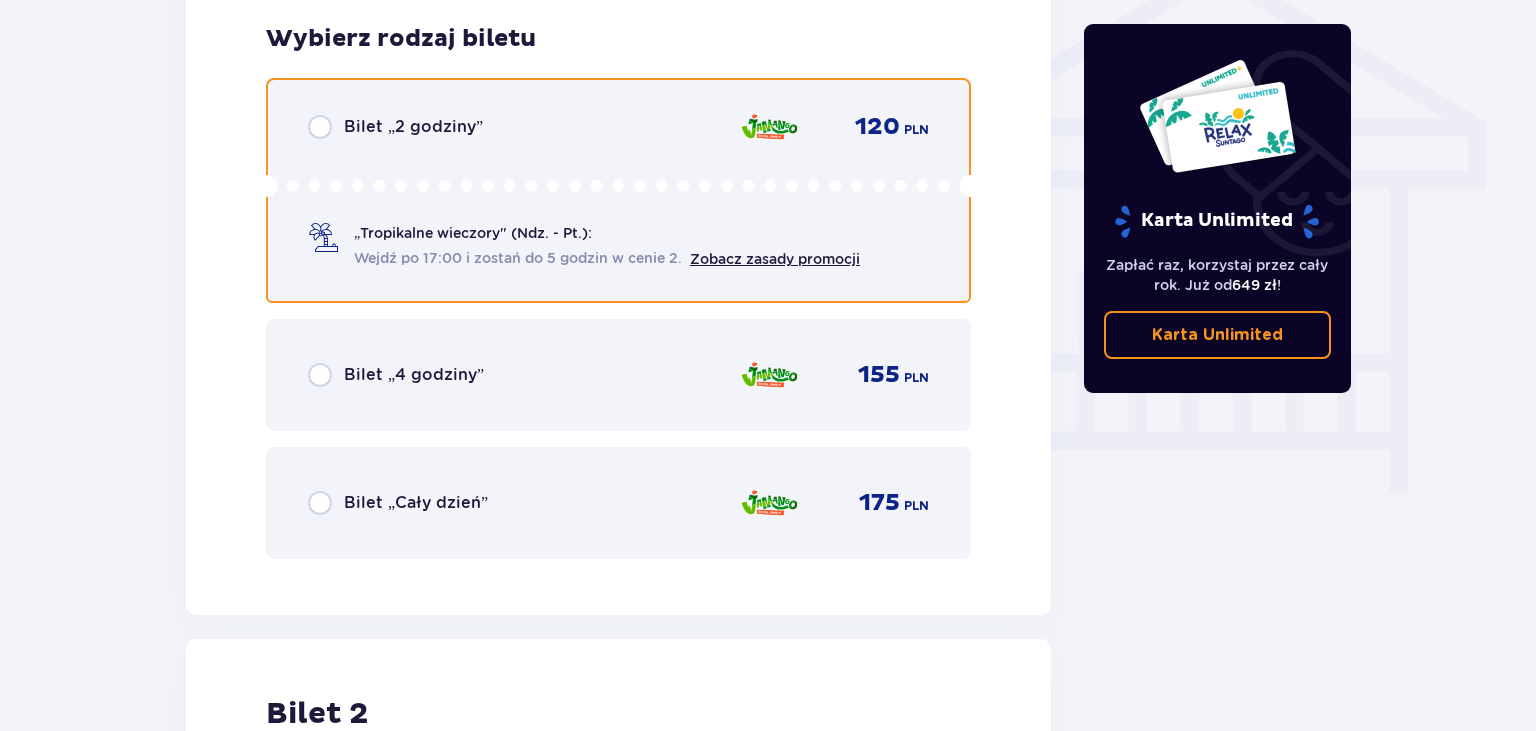 click at bounding box center [320, 127] 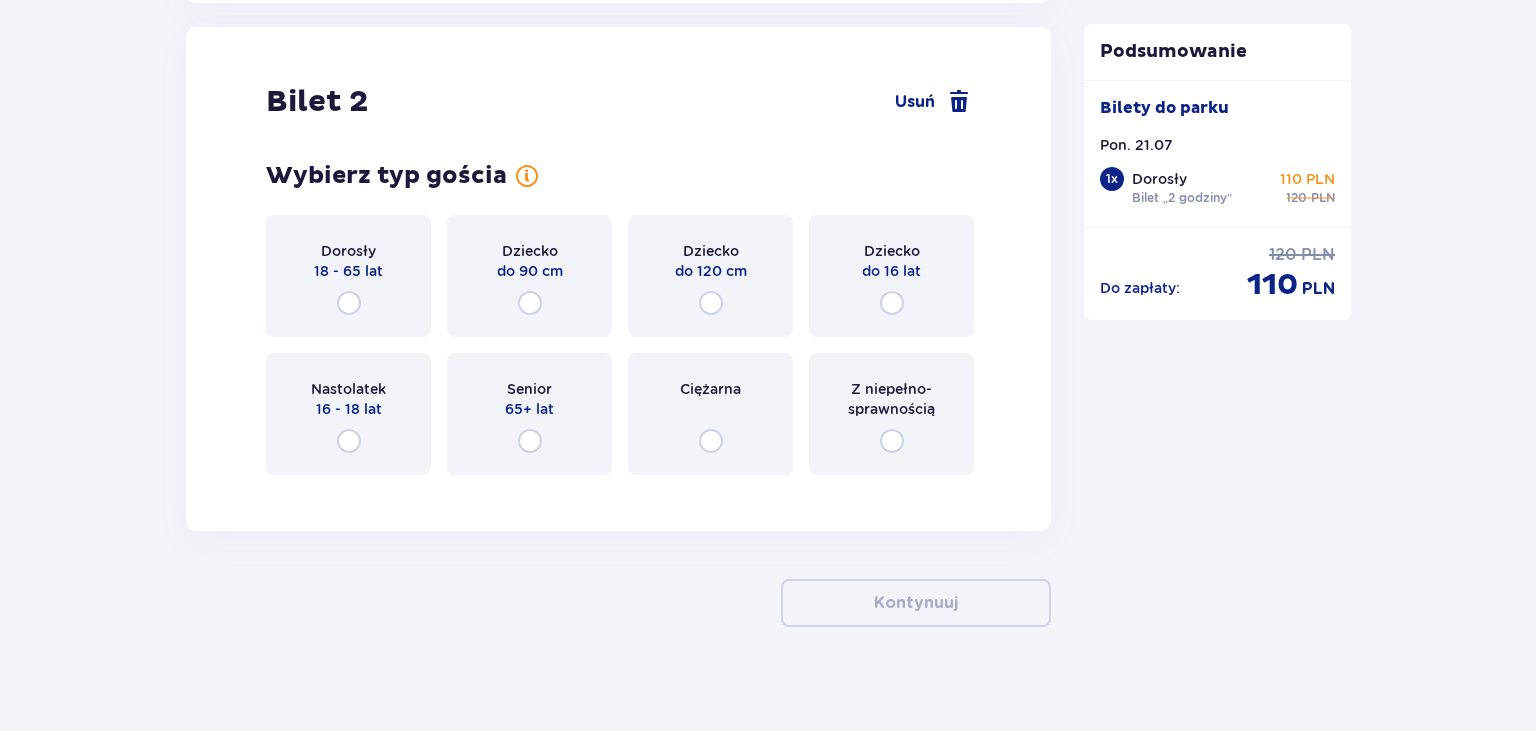 scroll, scrollTop: 2278, scrollLeft: 0, axis: vertical 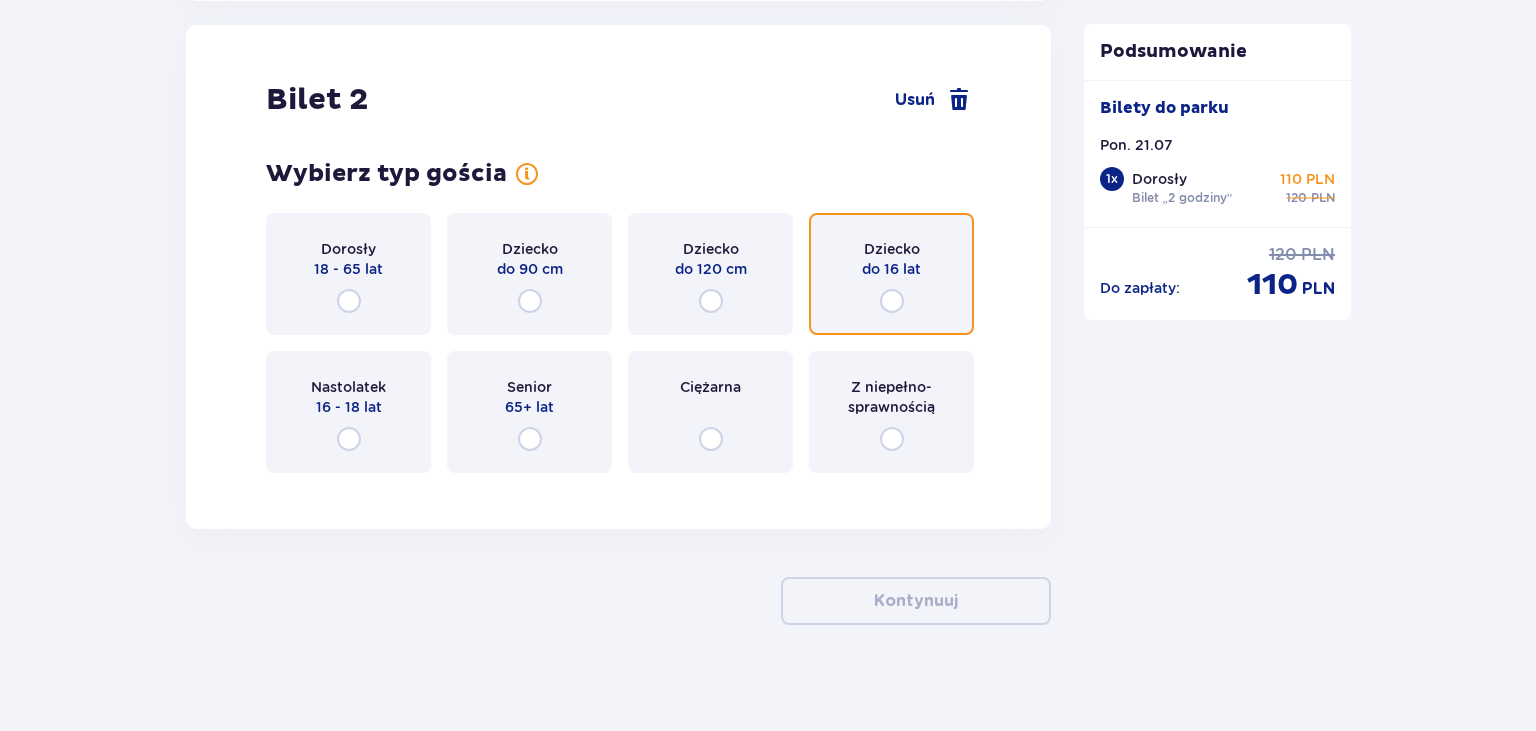 click at bounding box center (892, 301) 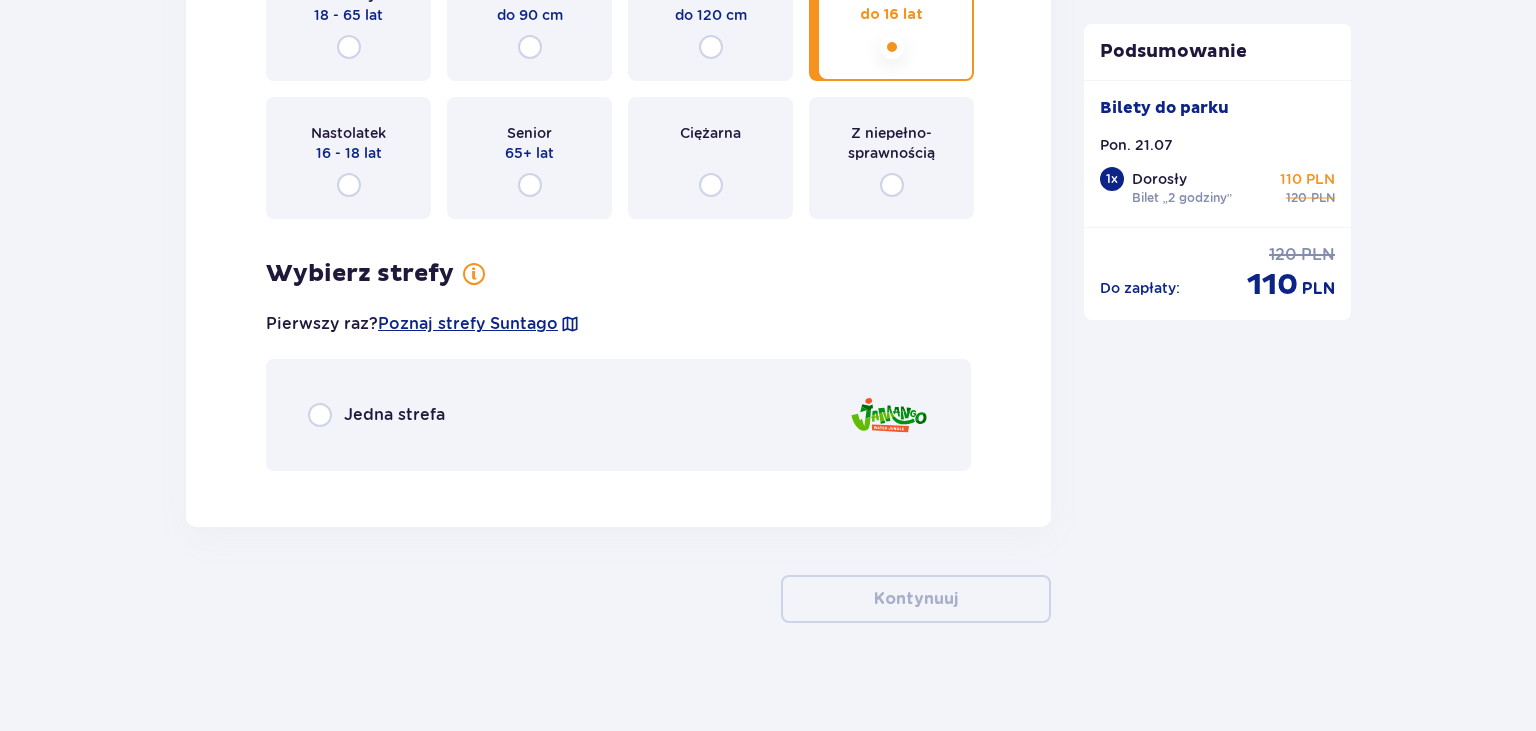 scroll, scrollTop: 2543, scrollLeft: 0, axis: vertical 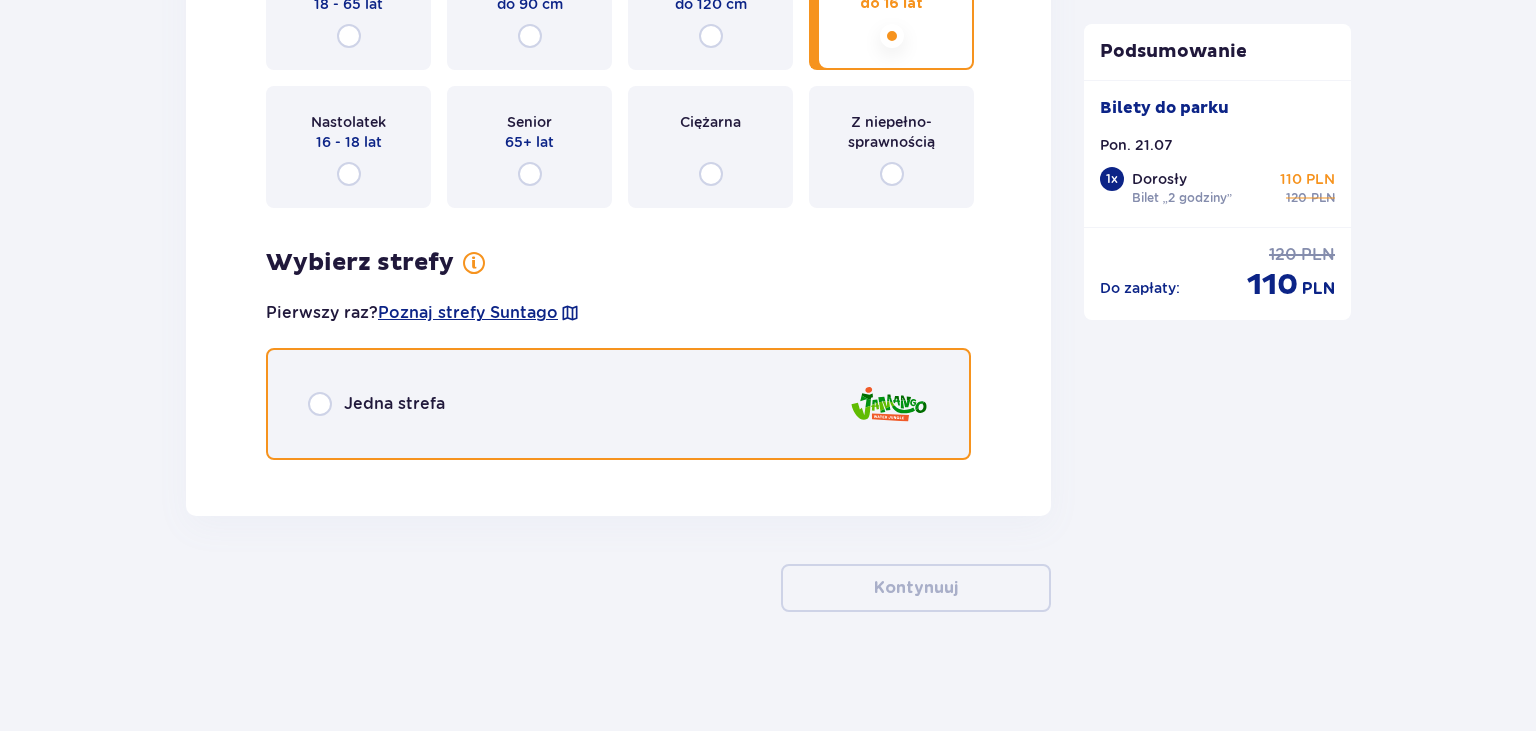 click at bounding box center (320, 404) 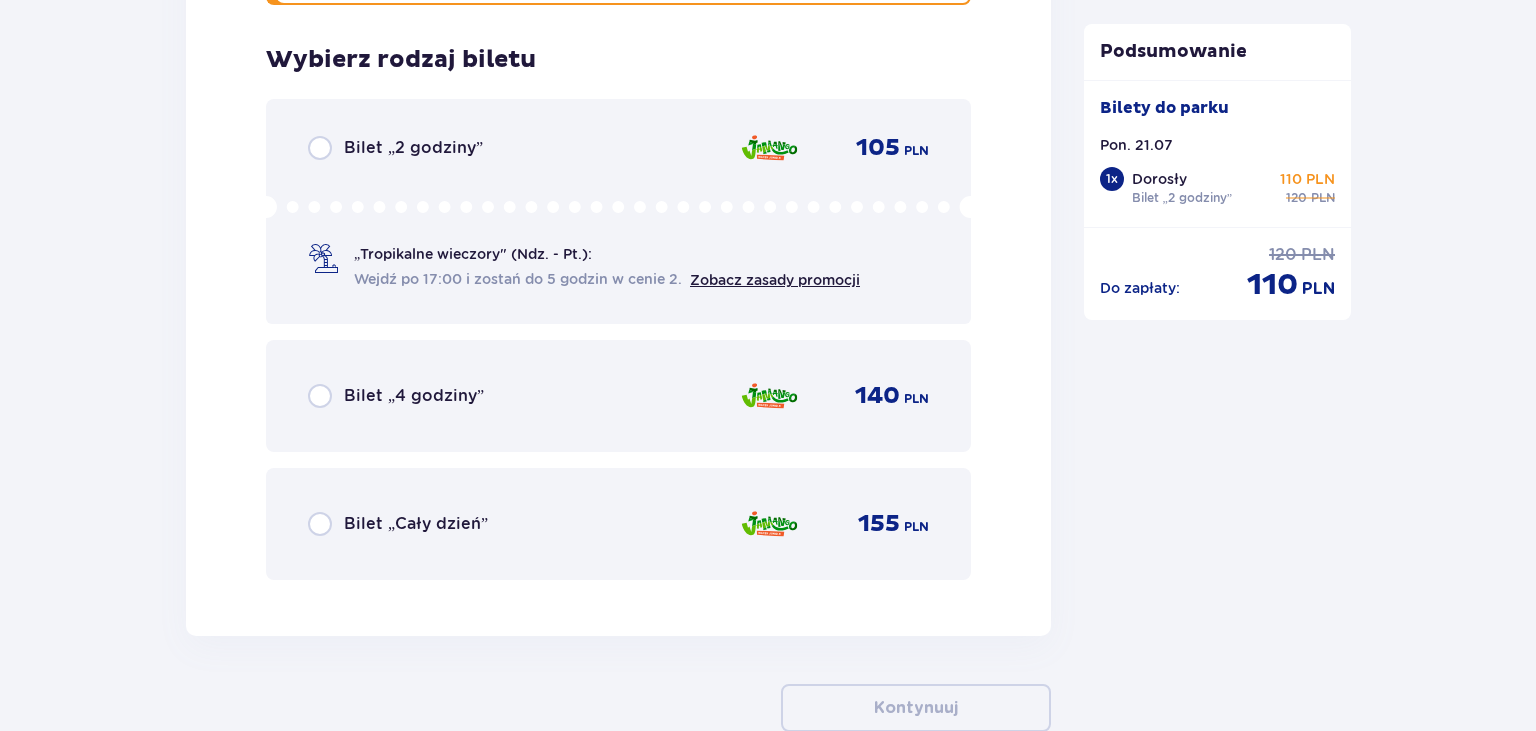scroll, scrollTop: 3018, scrollLeft: 0, axis: vertical 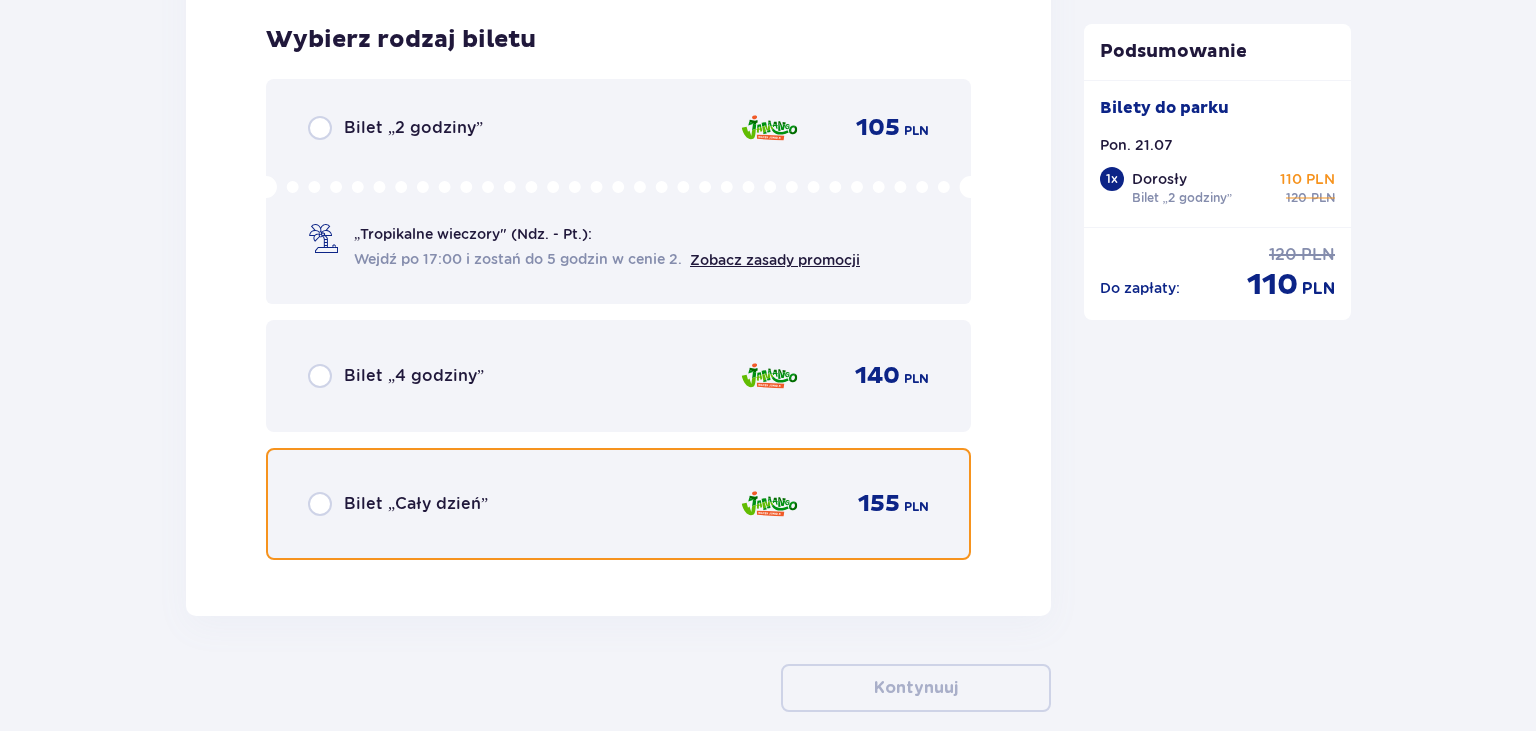click at bounding box center [320, 504] 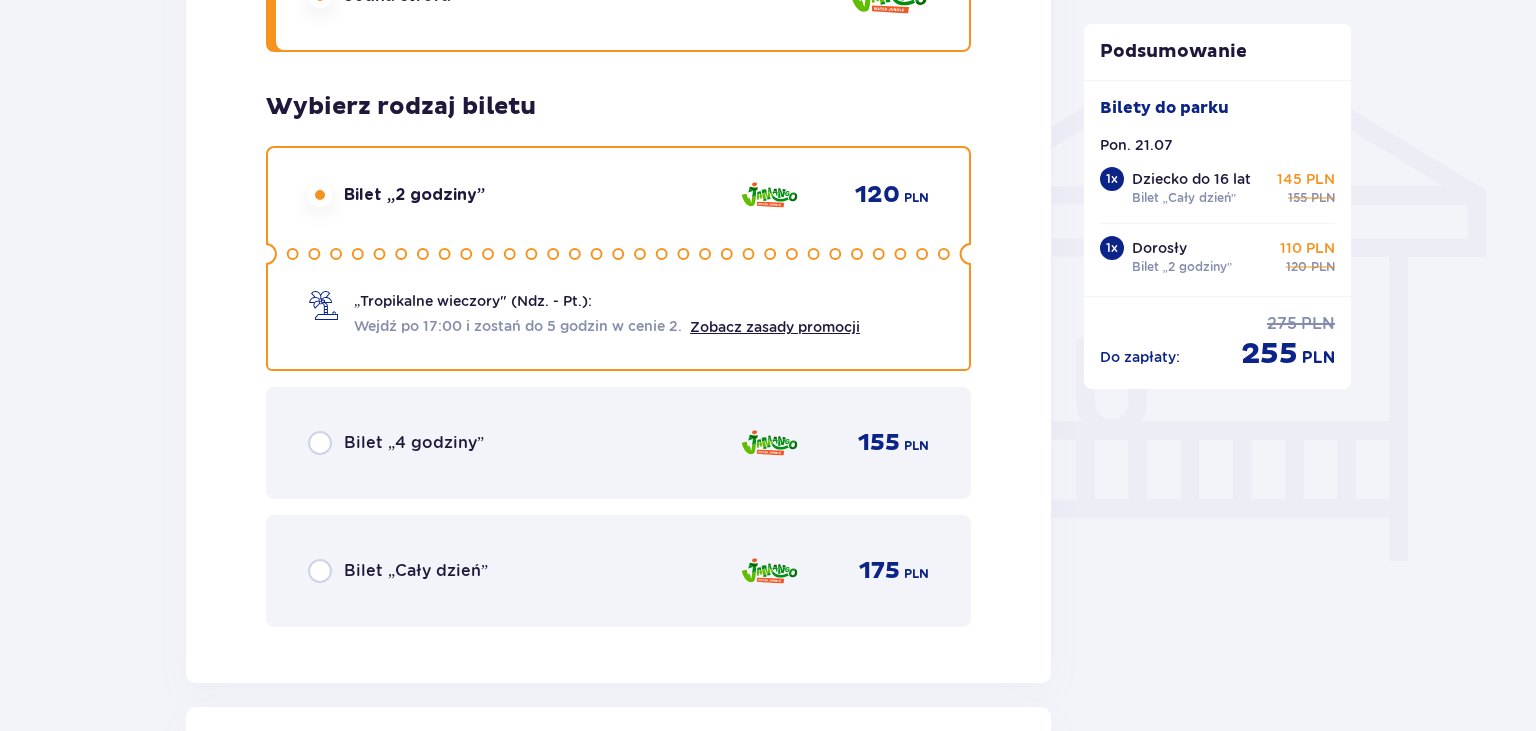 scroll, scrollTop: 1584, scrollLeft: 0, axis: vertical 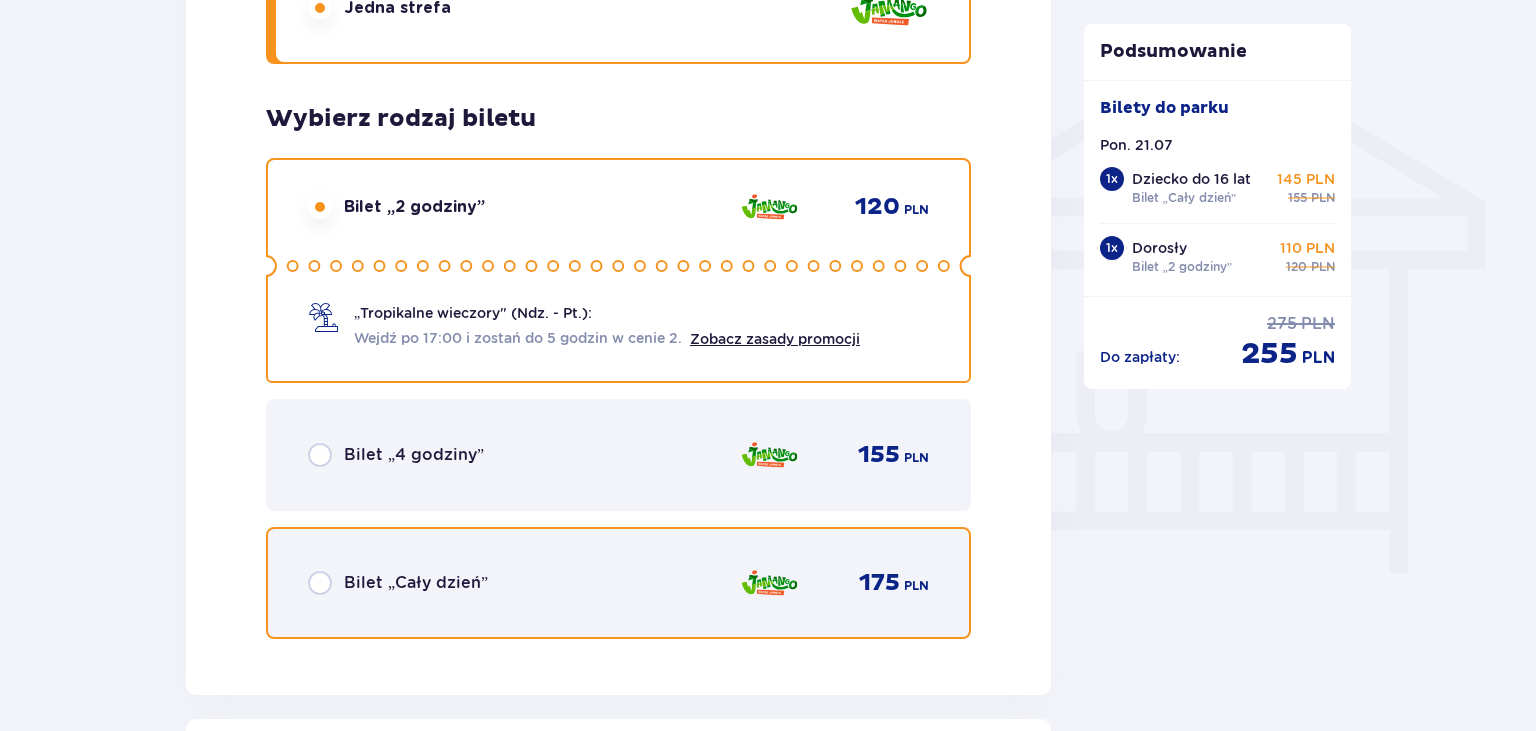 click at bounding box center (320, 583) 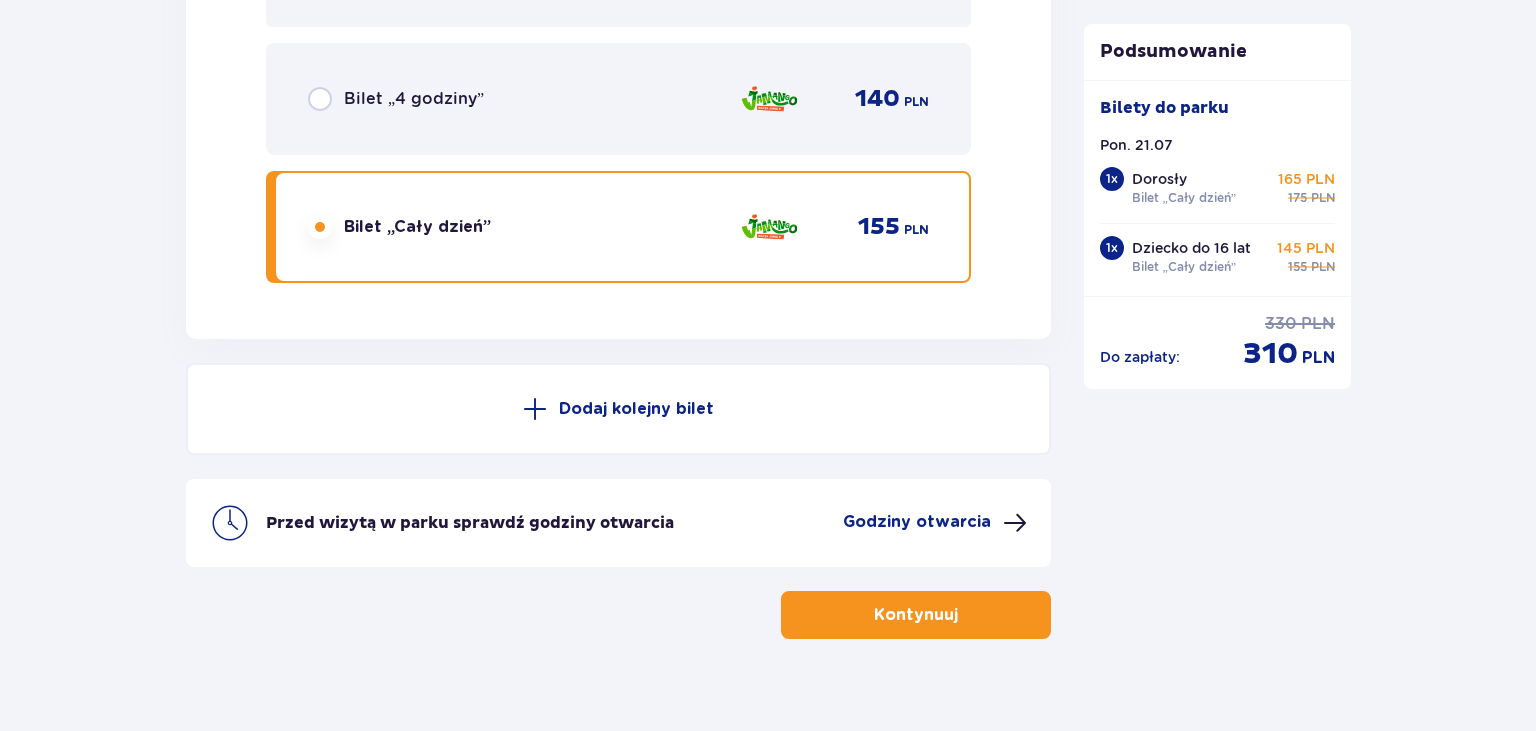 scroll, scrollTop: 3320, scrollLeft: 0, axis: vertical 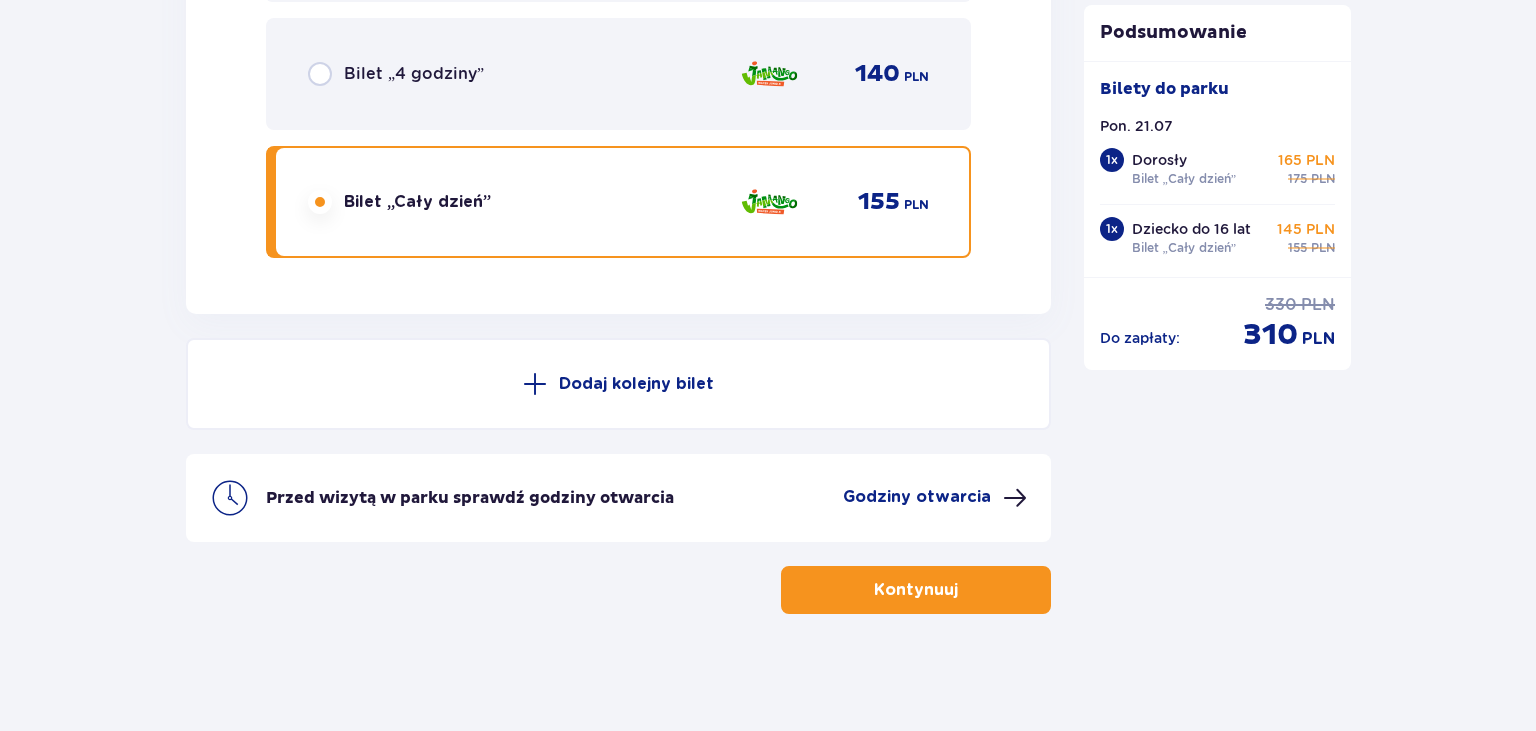 click on "Godziny otwarcia" at bounding box center (917, 497) 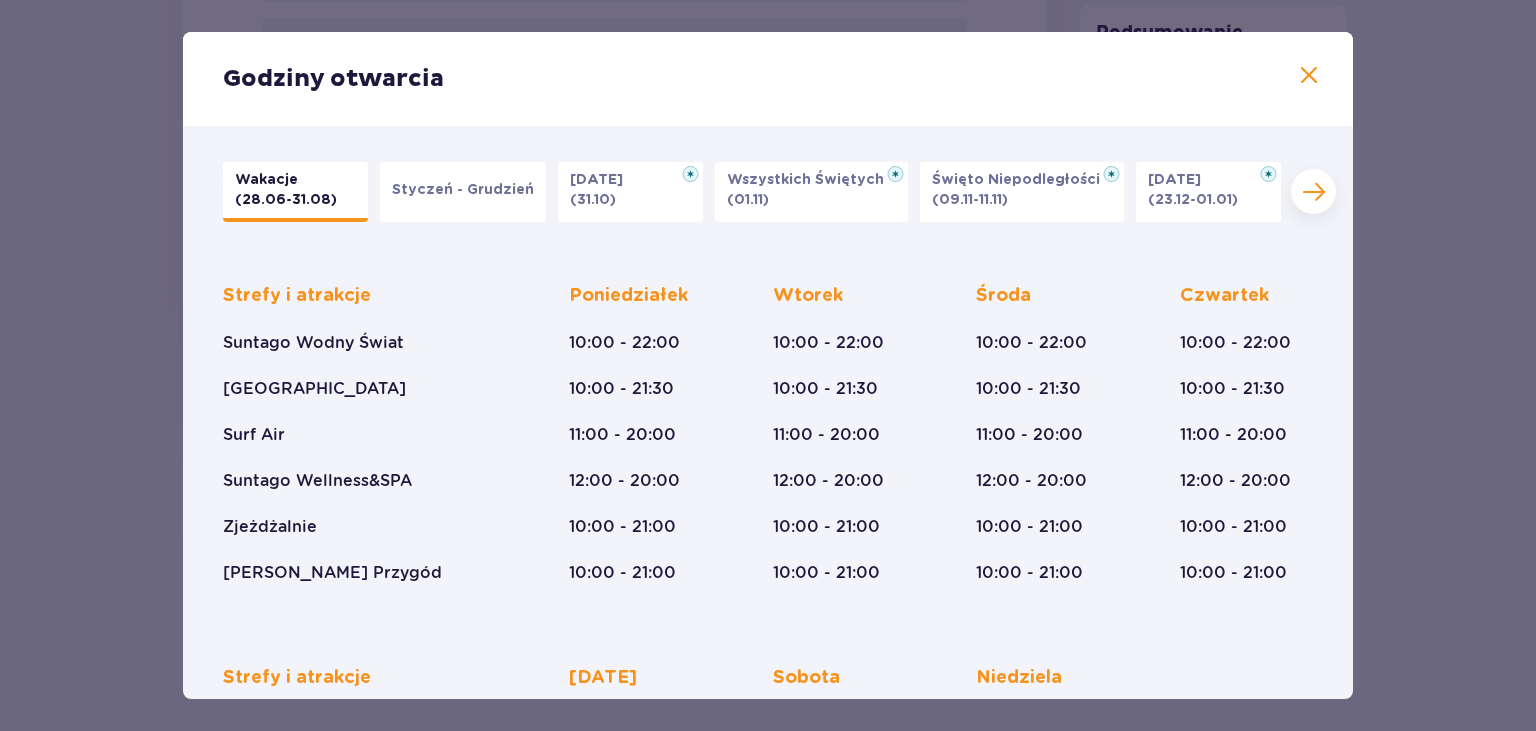 click at bounding box center (1309, 76) 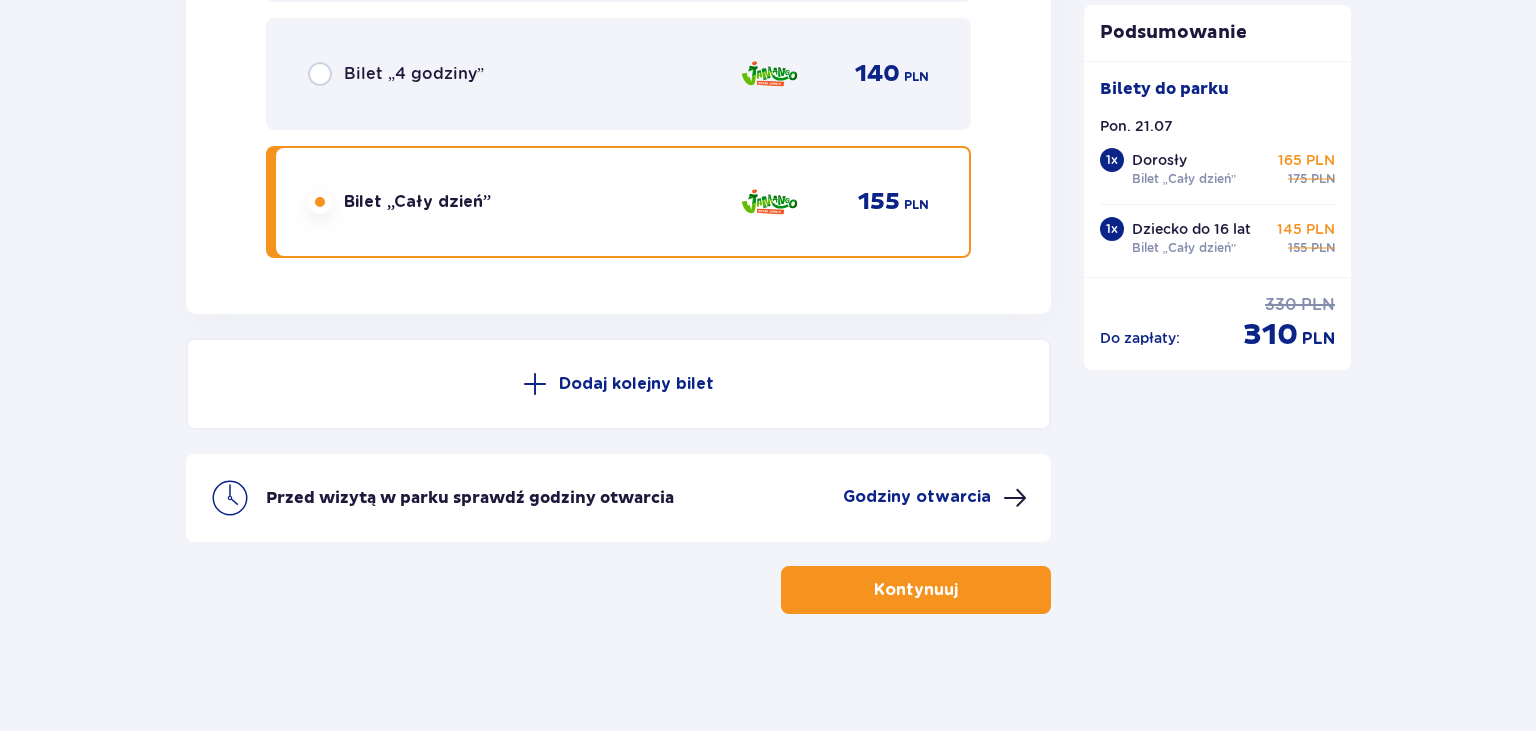 click on "Kontynuuj" at bounding box center (916, 590) 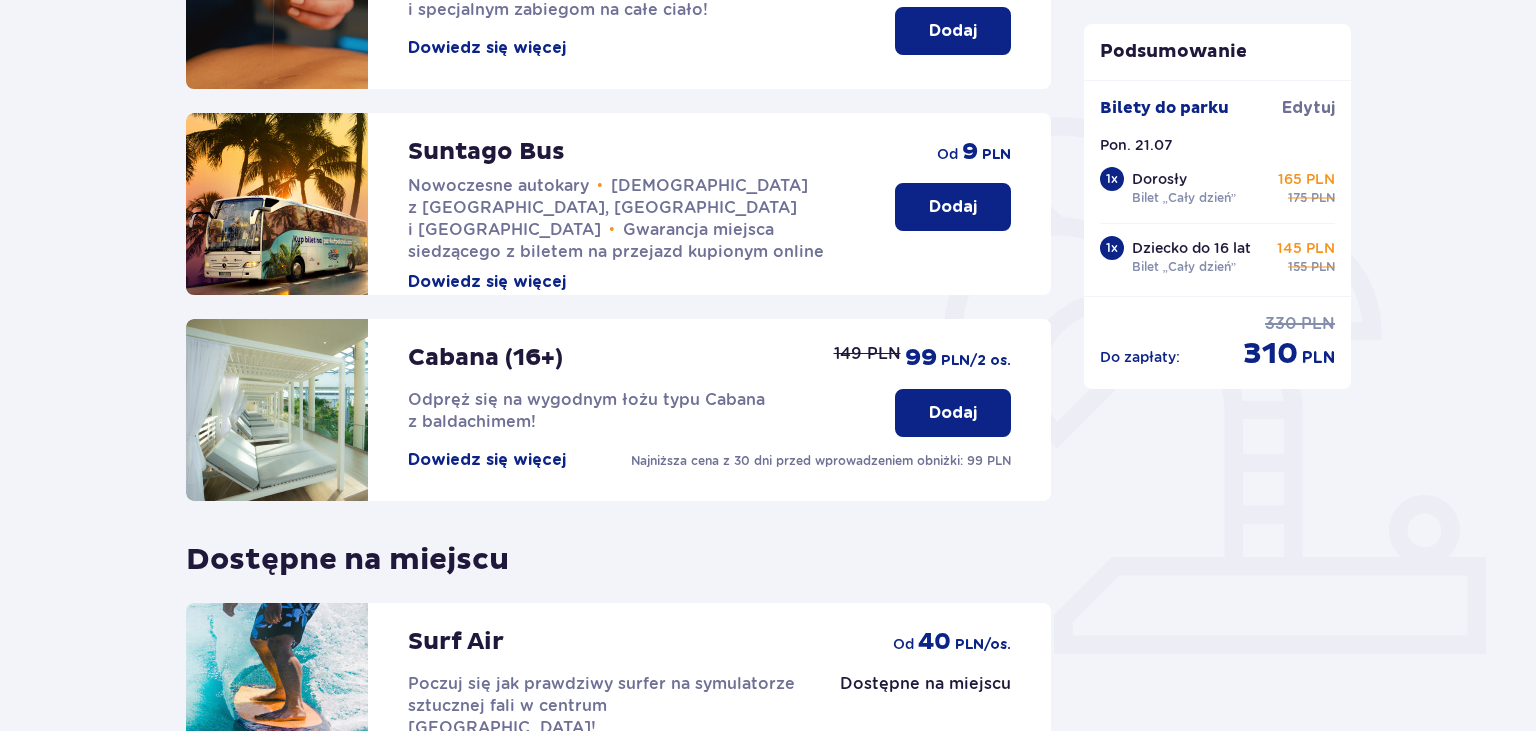 scroll, scrollTop: 316, scrollLeft: 0, axis: vertical 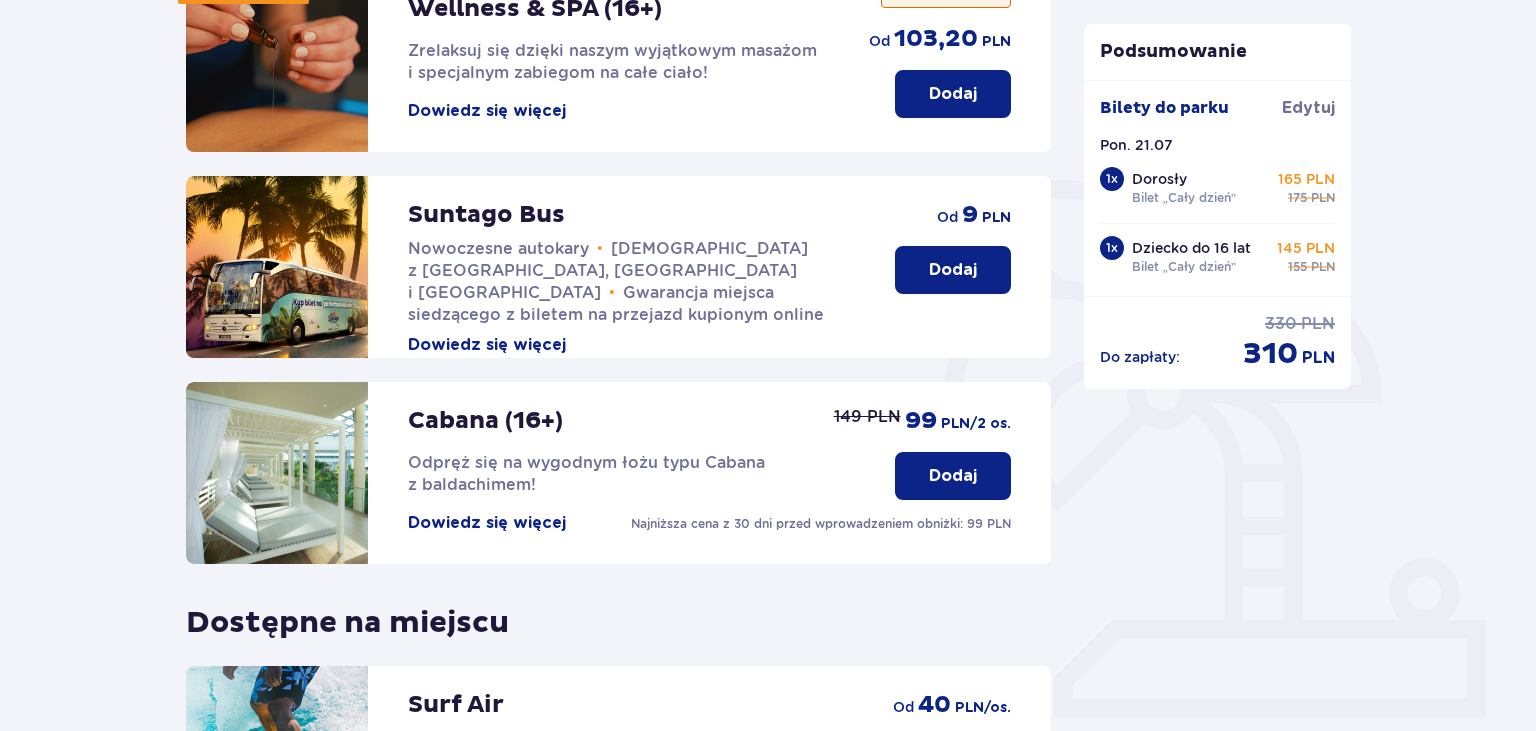 click on "Dodaj" at bounding box center (953, 270) 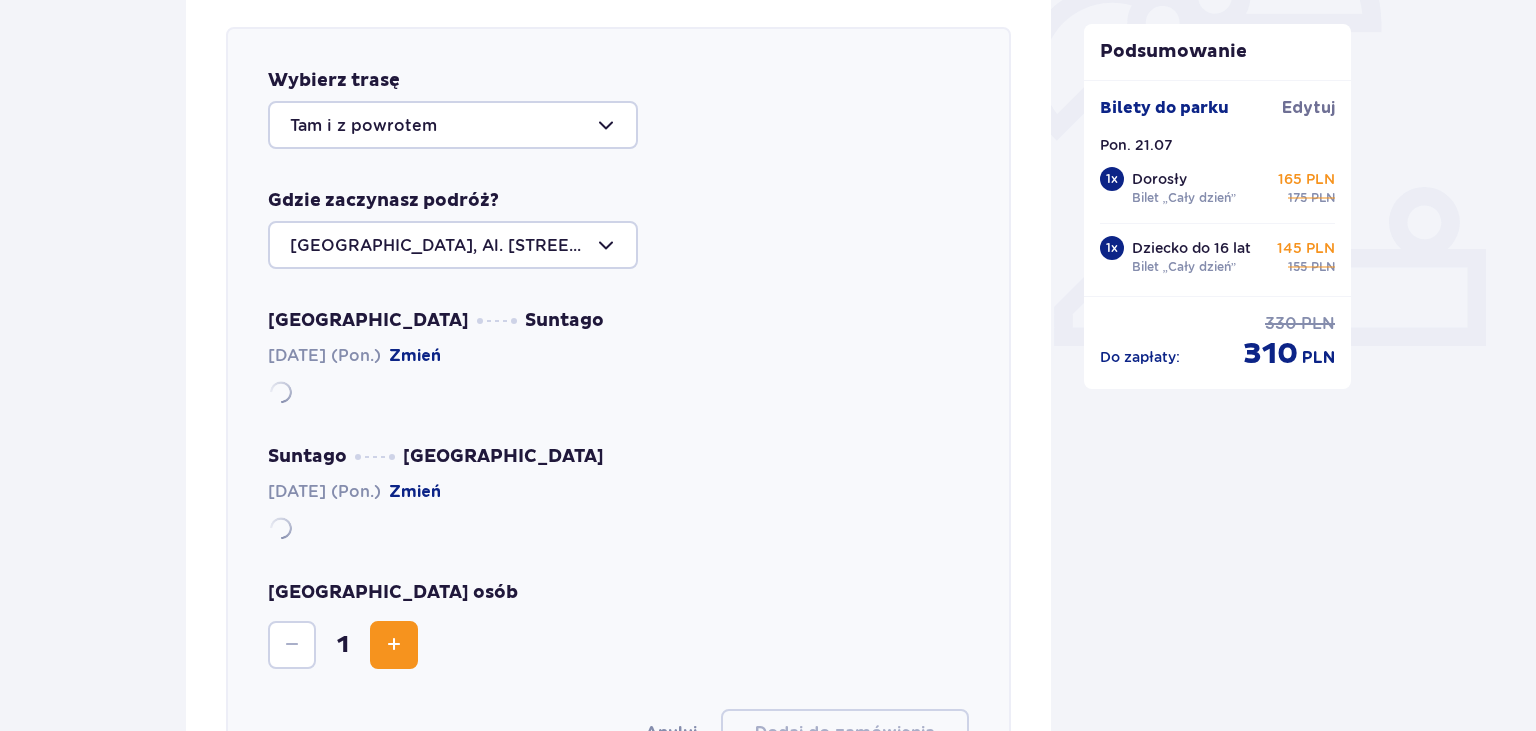 scroll, scrollTop: 690, scrollLeft: 0, axis: vertical 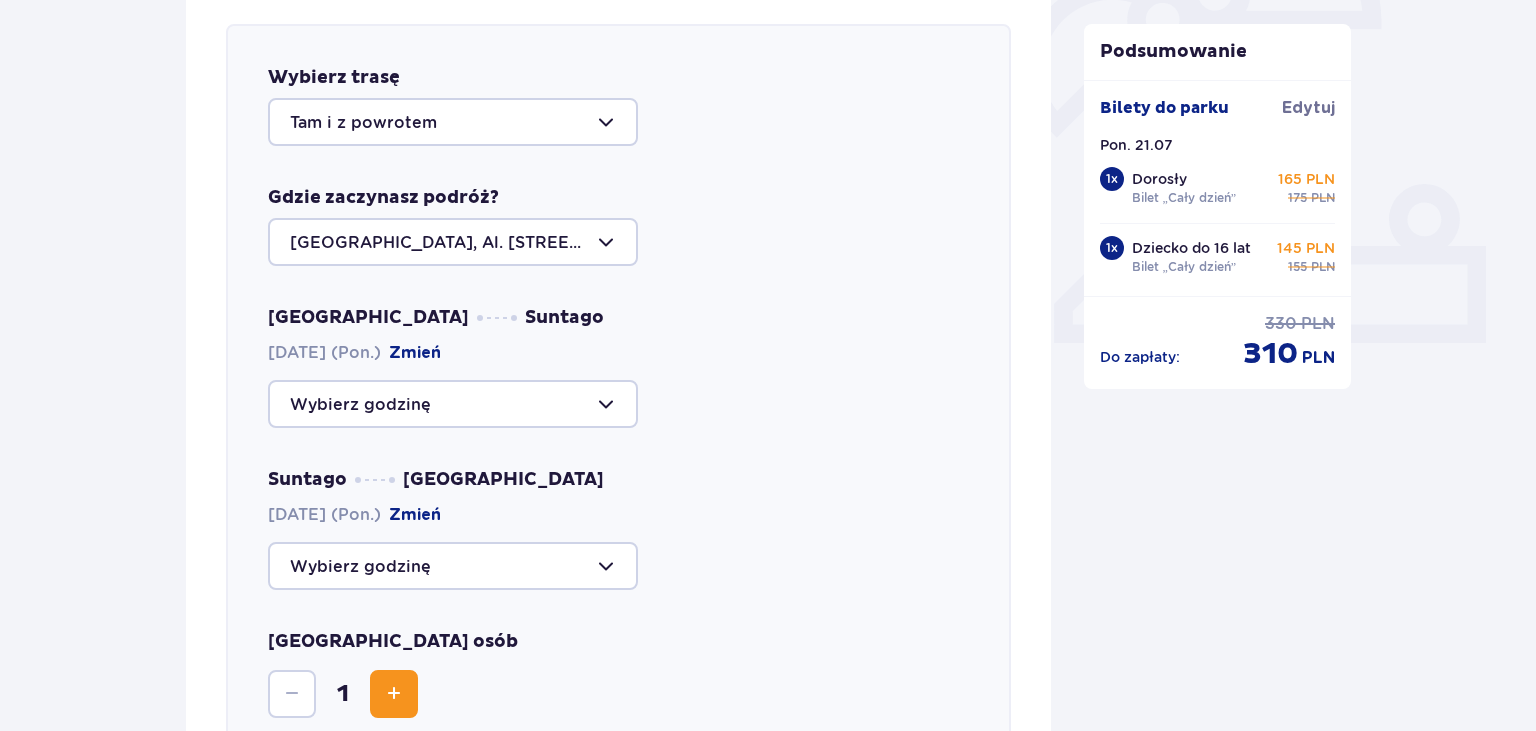 click at bounding box center (453, 404) 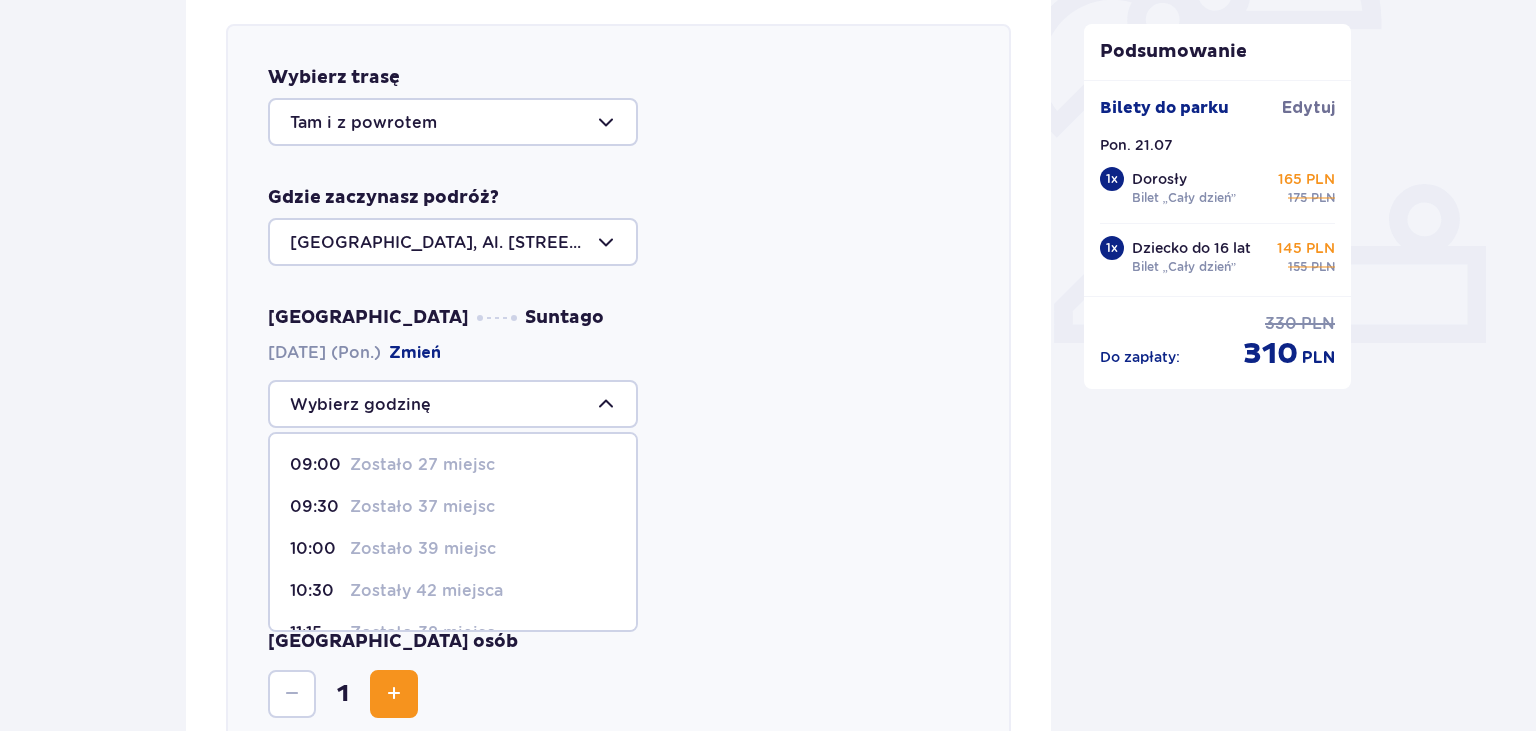 click on "Zostało 27 miejsc" at bounding box center [422, 465] 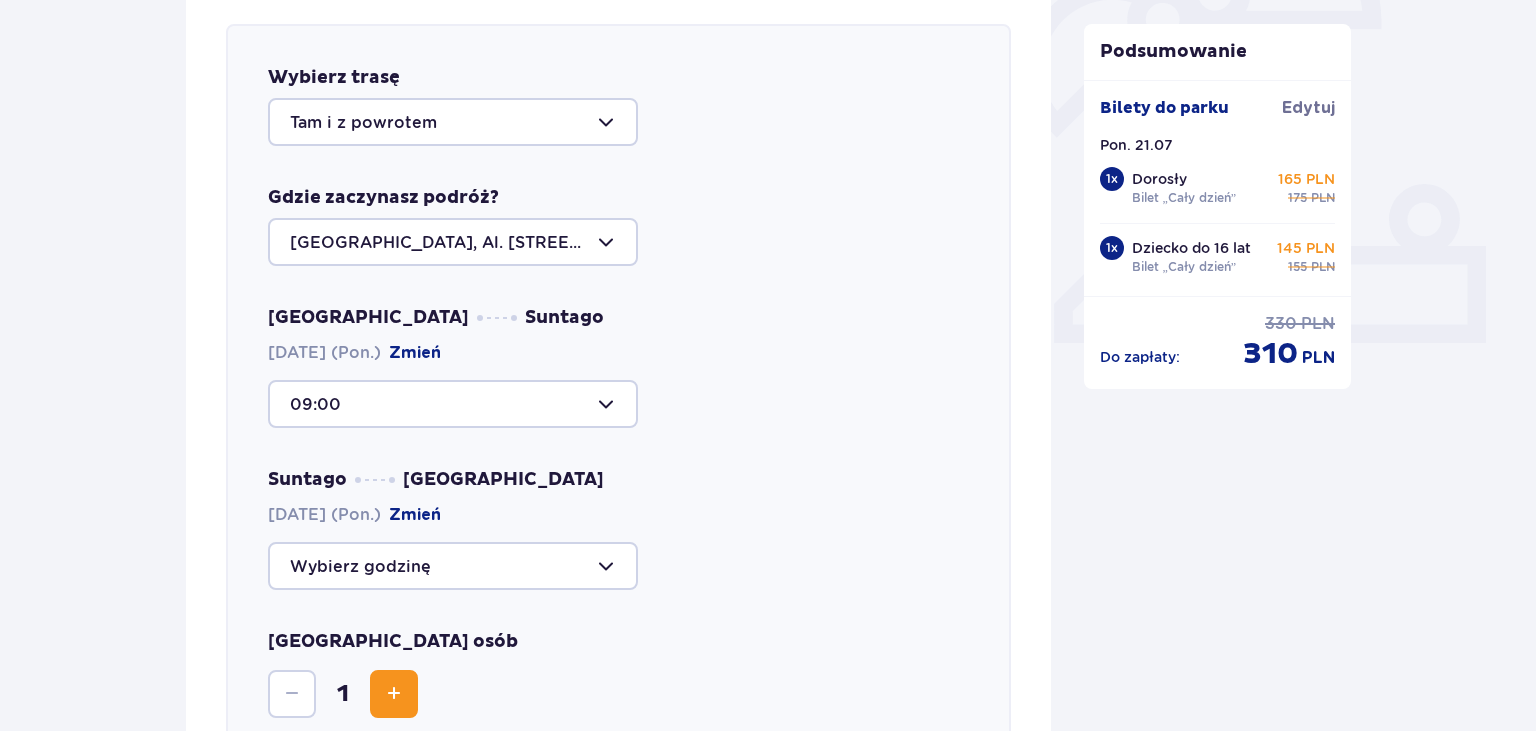 click at bounding box center [453, 404] 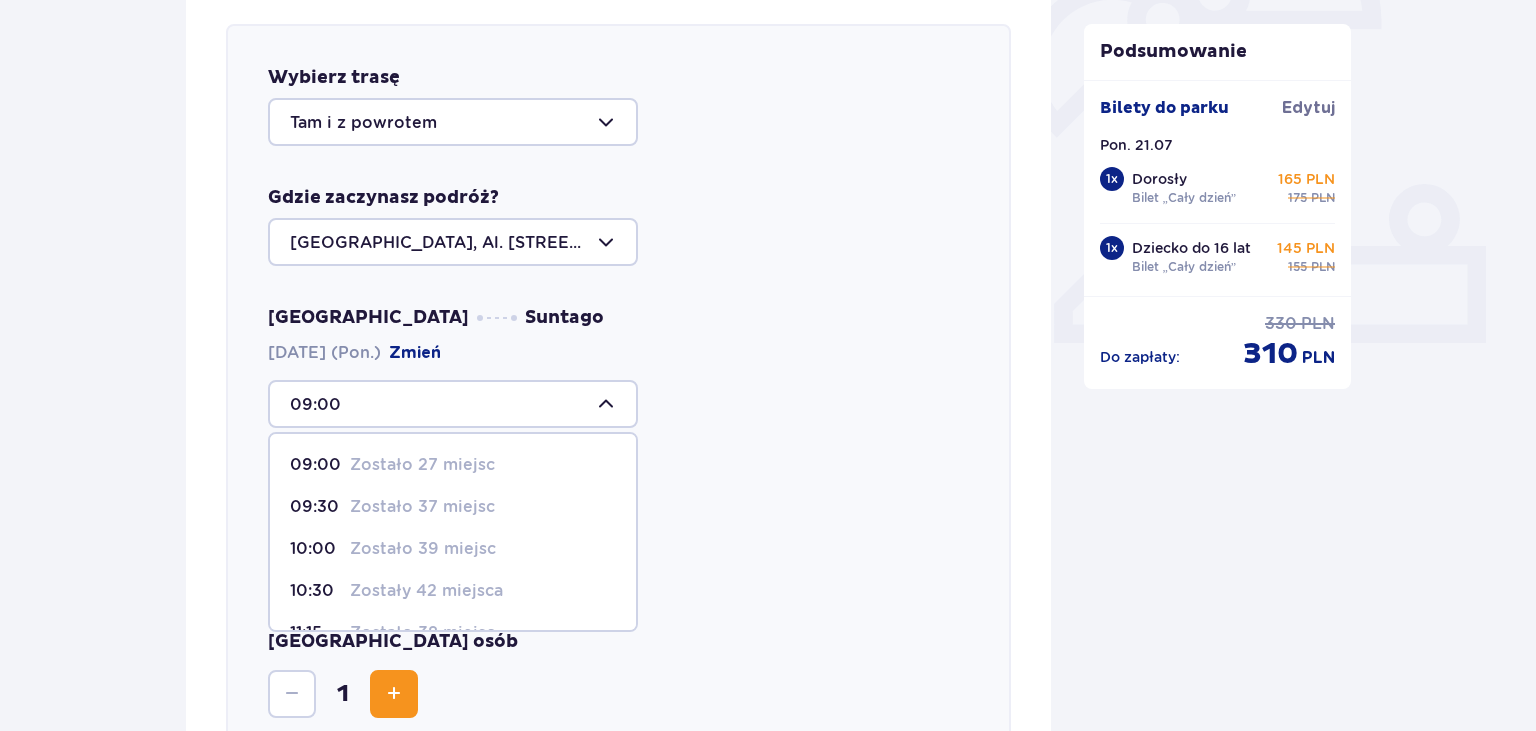 click on "Zostało 37 miejsc" at bounding box center (422, 507) 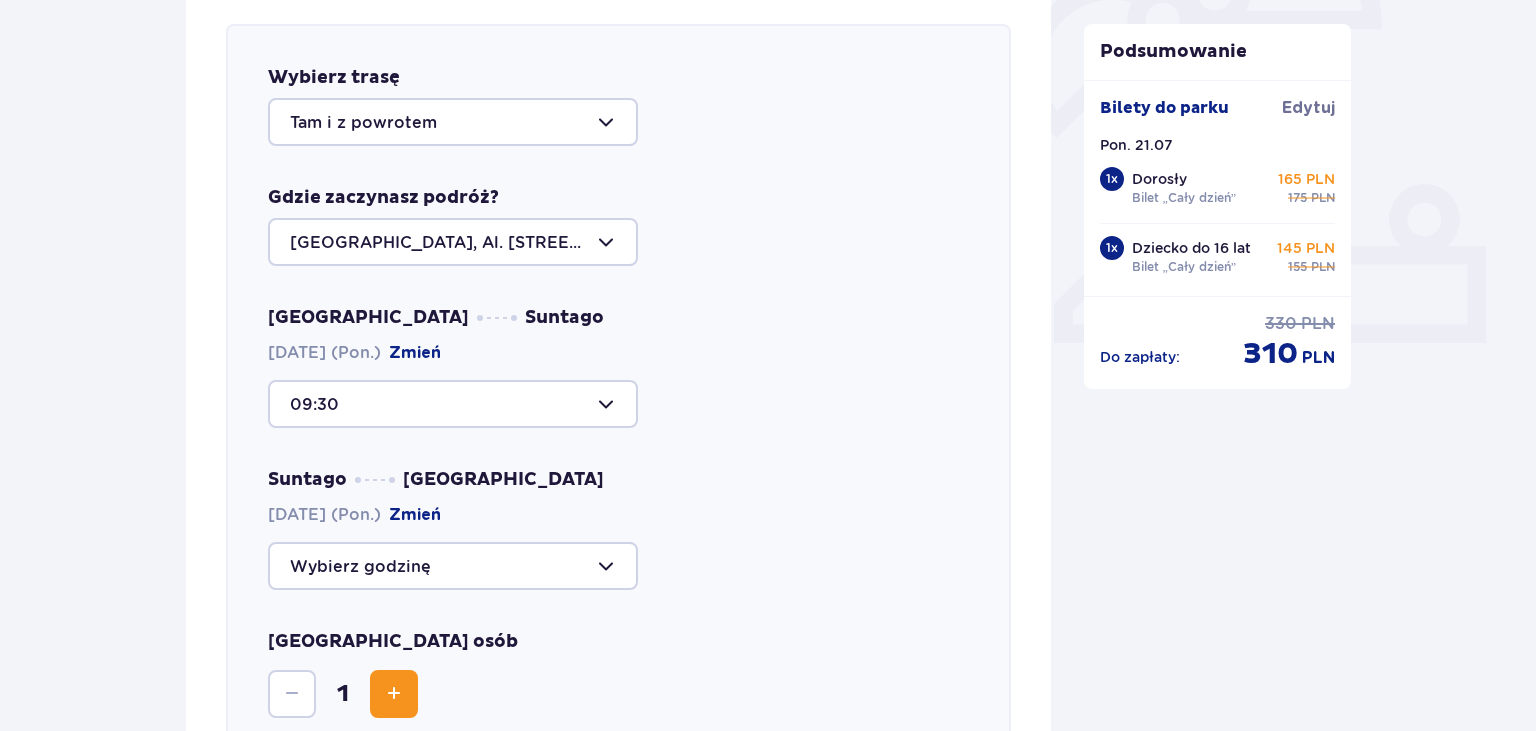 click at bounding box center (453, 404) 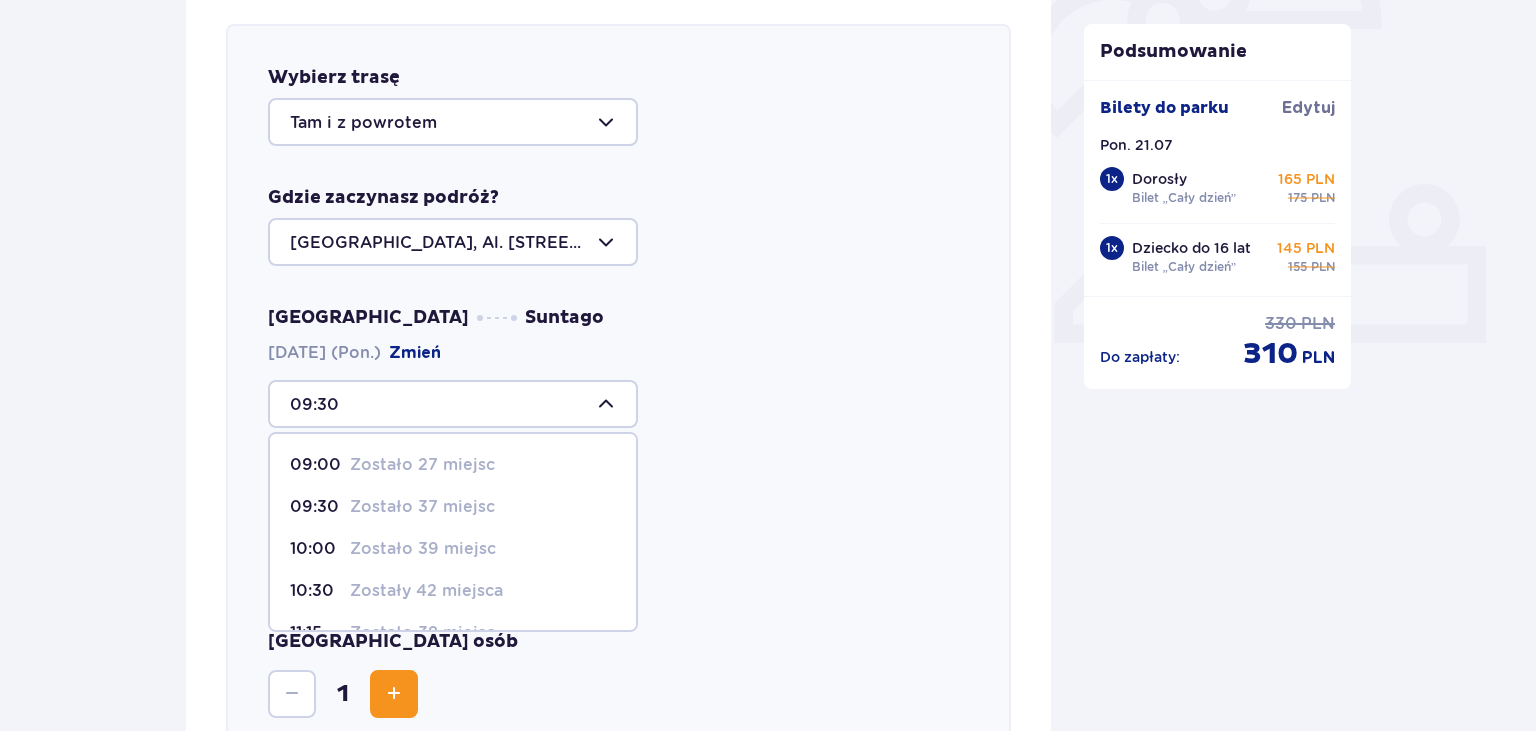 click at bounding box center (453, 404) 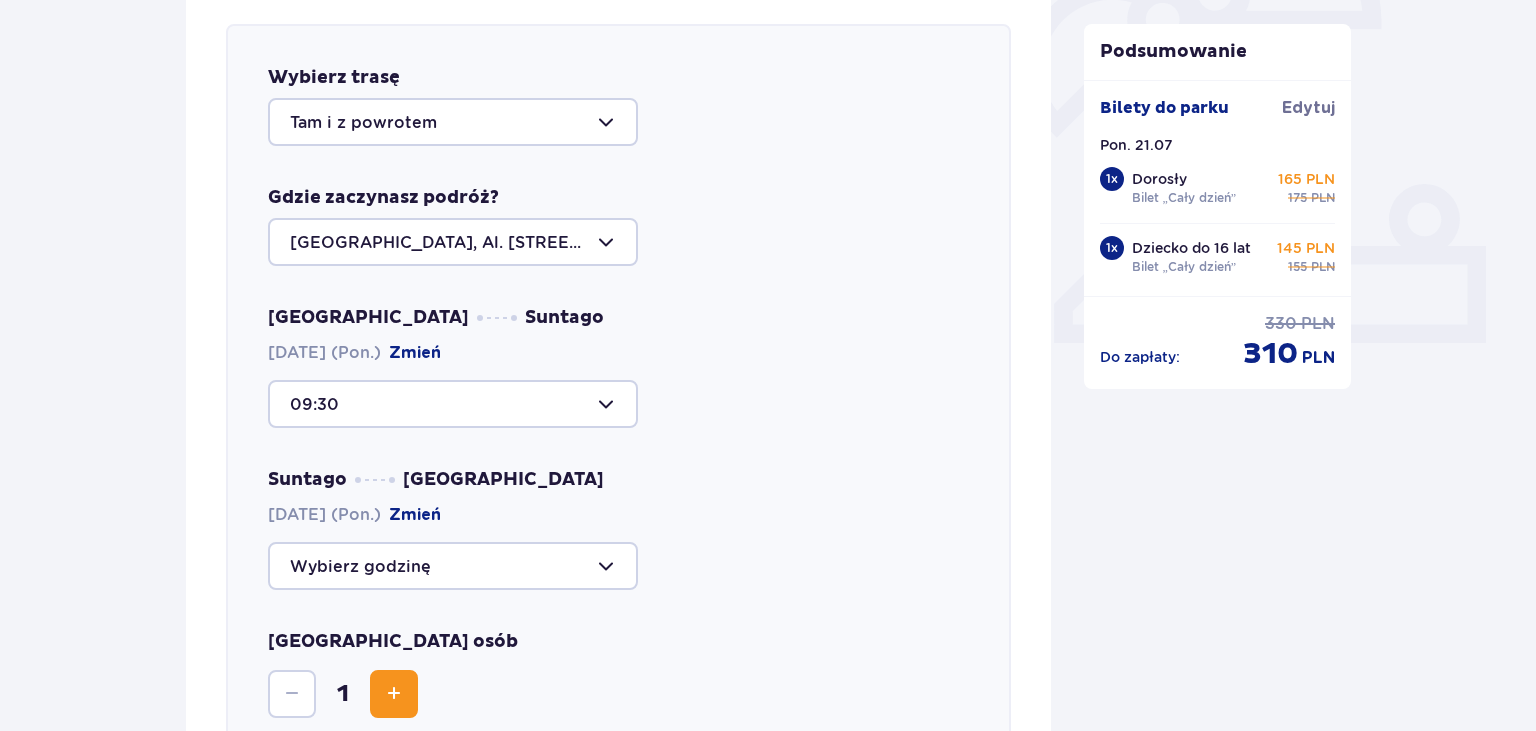 click at bounding box center [453, 566] 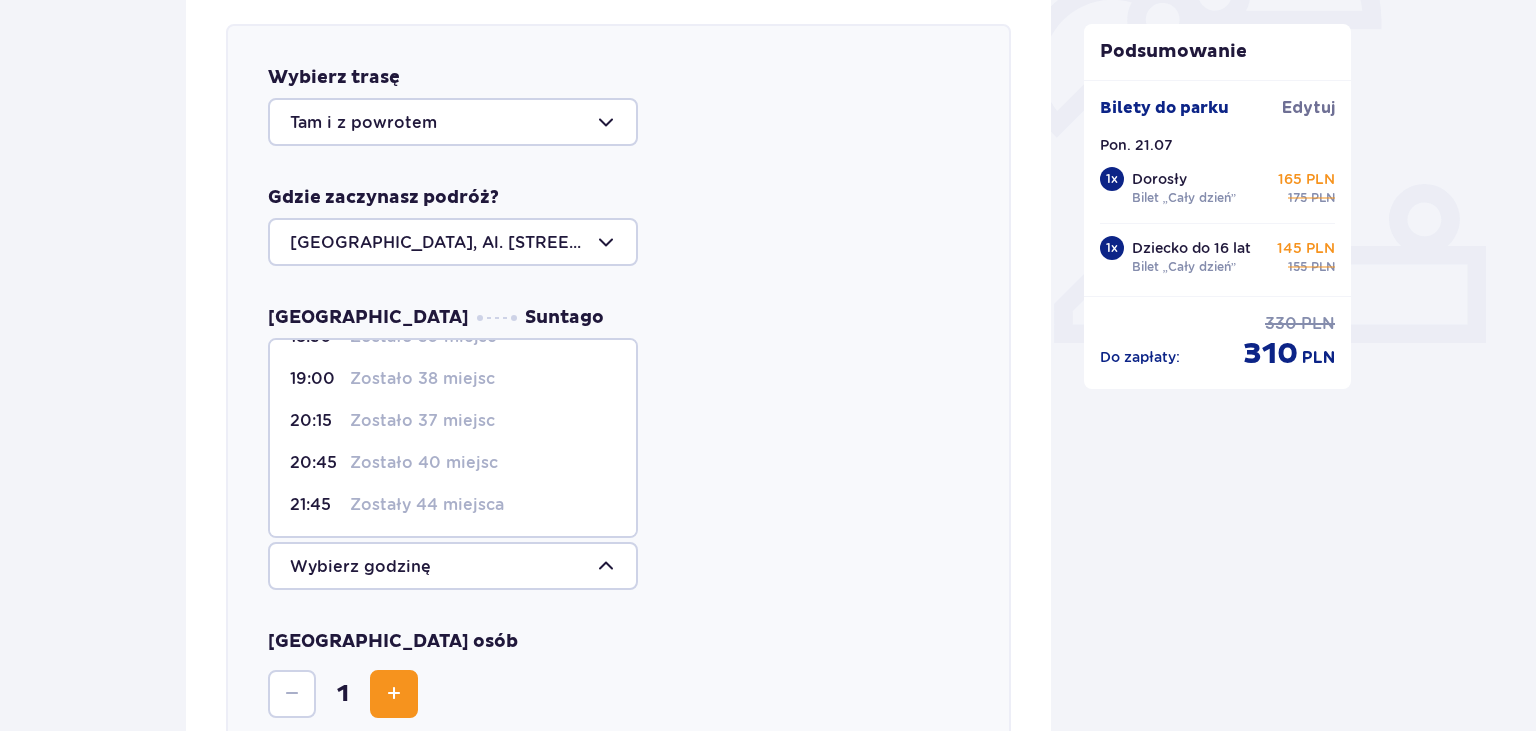 scroll, scrollTop: 230, scrollLeft: 0, axis: vertical 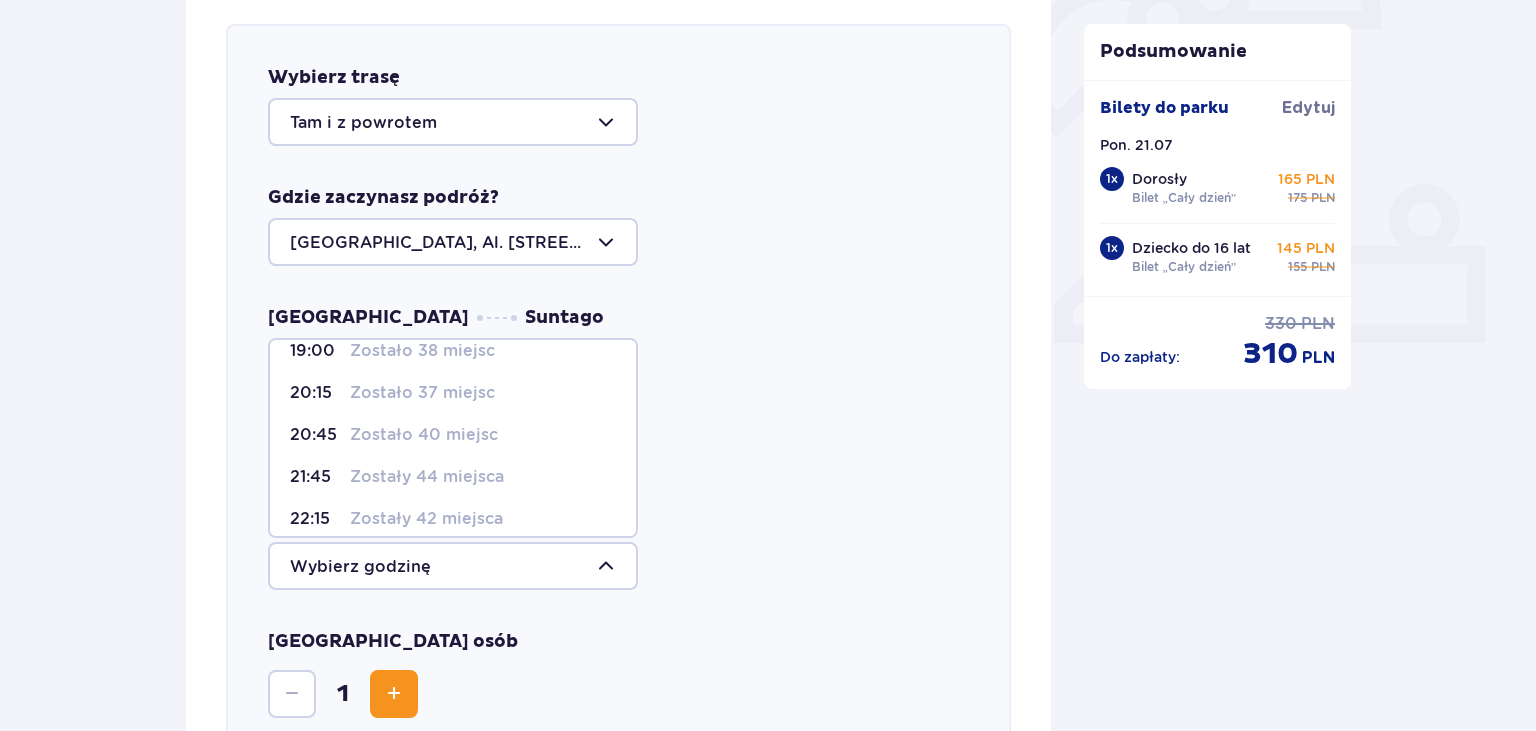 click on "Zostało 40 miejsc" at bounding box center [424, 435] 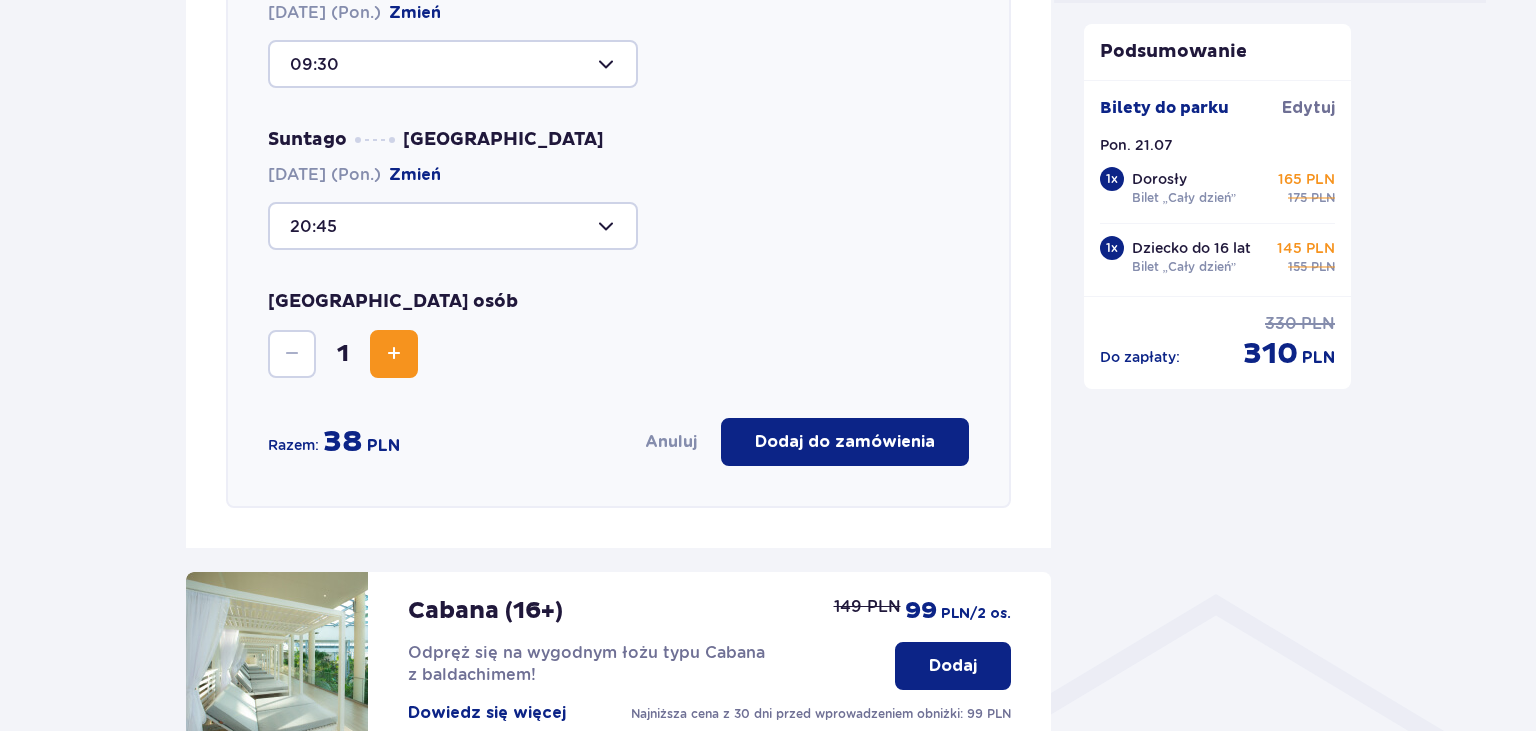 scroll, scrollTop: 1112, scrollLeft: 0, axis: vertical 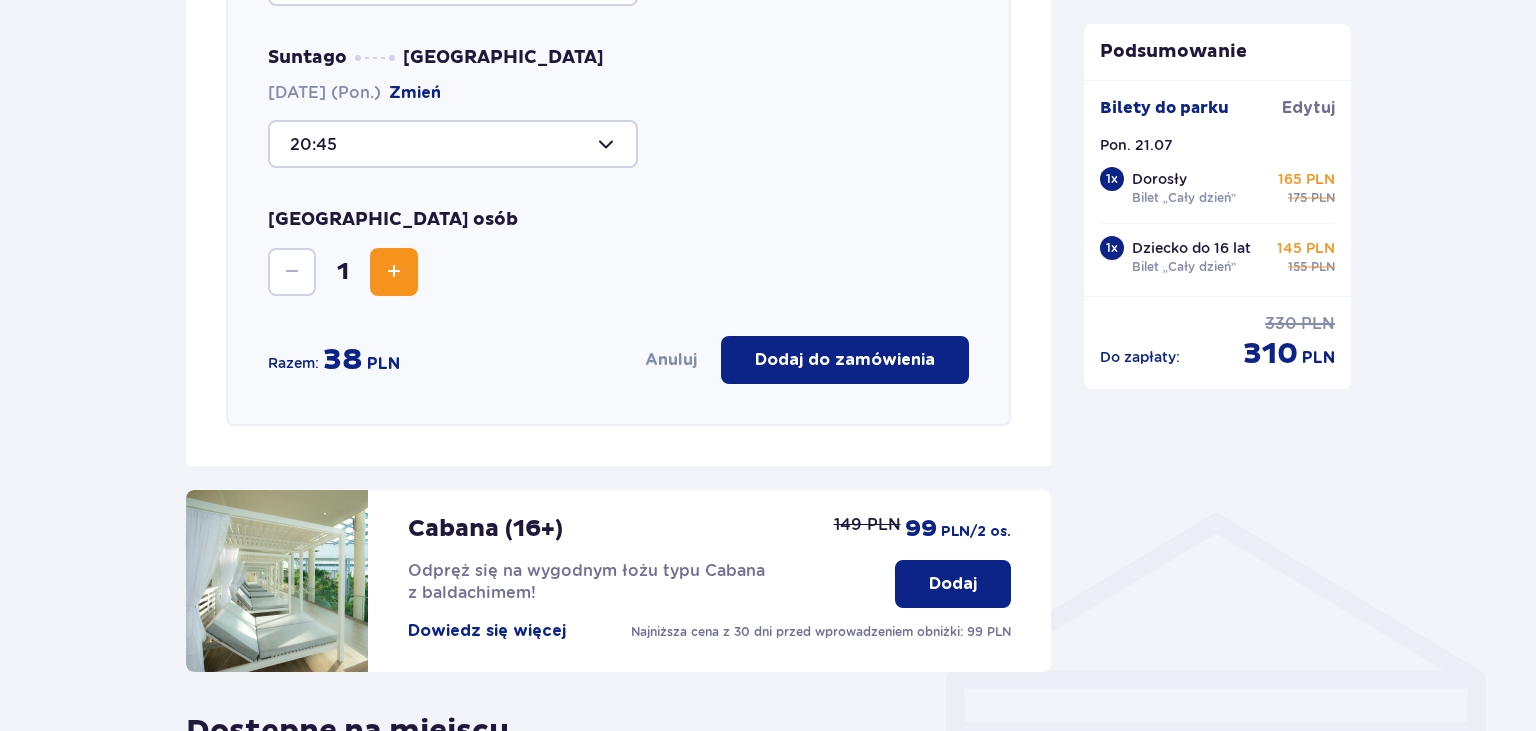 click at bounding box center (394, 272) 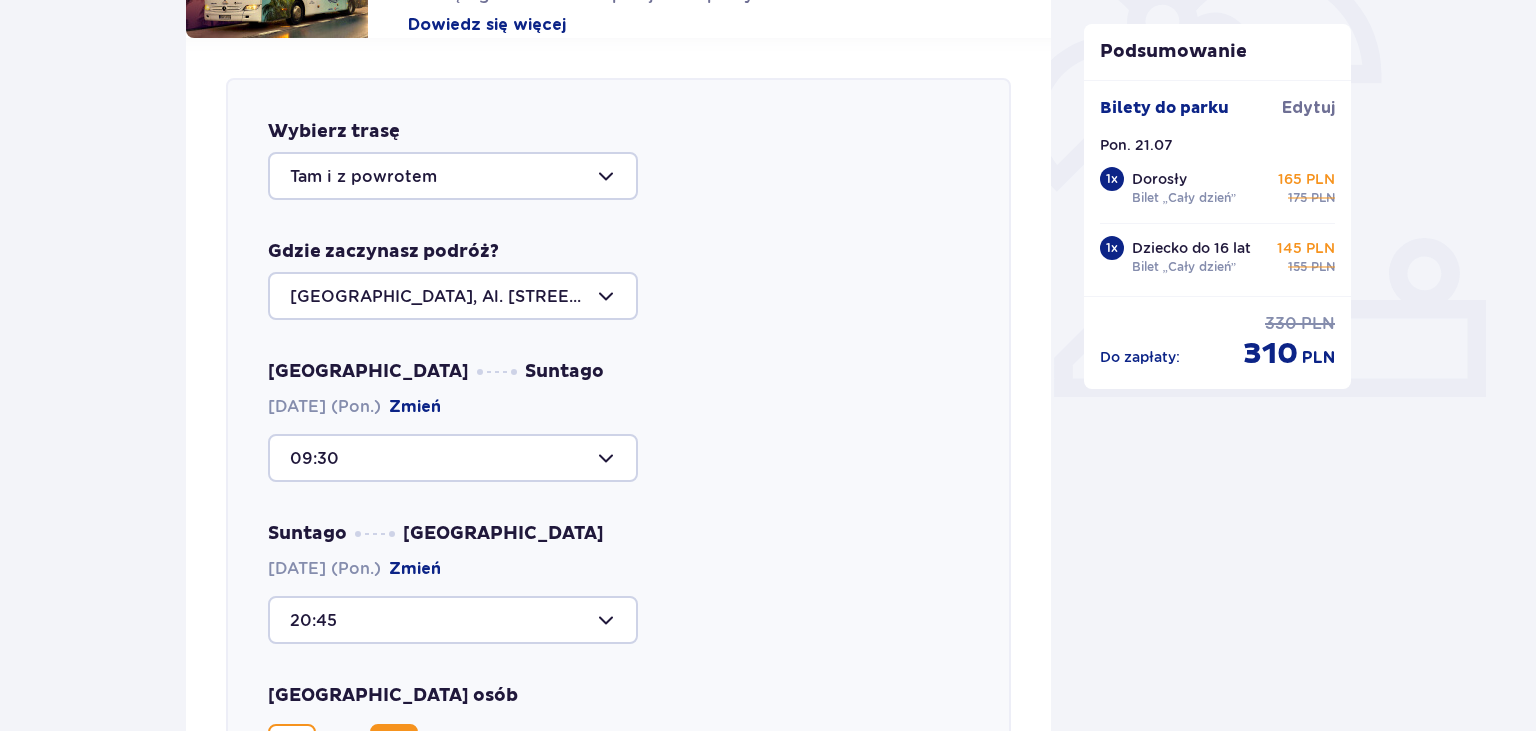 scroll, scrollTop: 690, scrollLeft: 0, axis: vertical 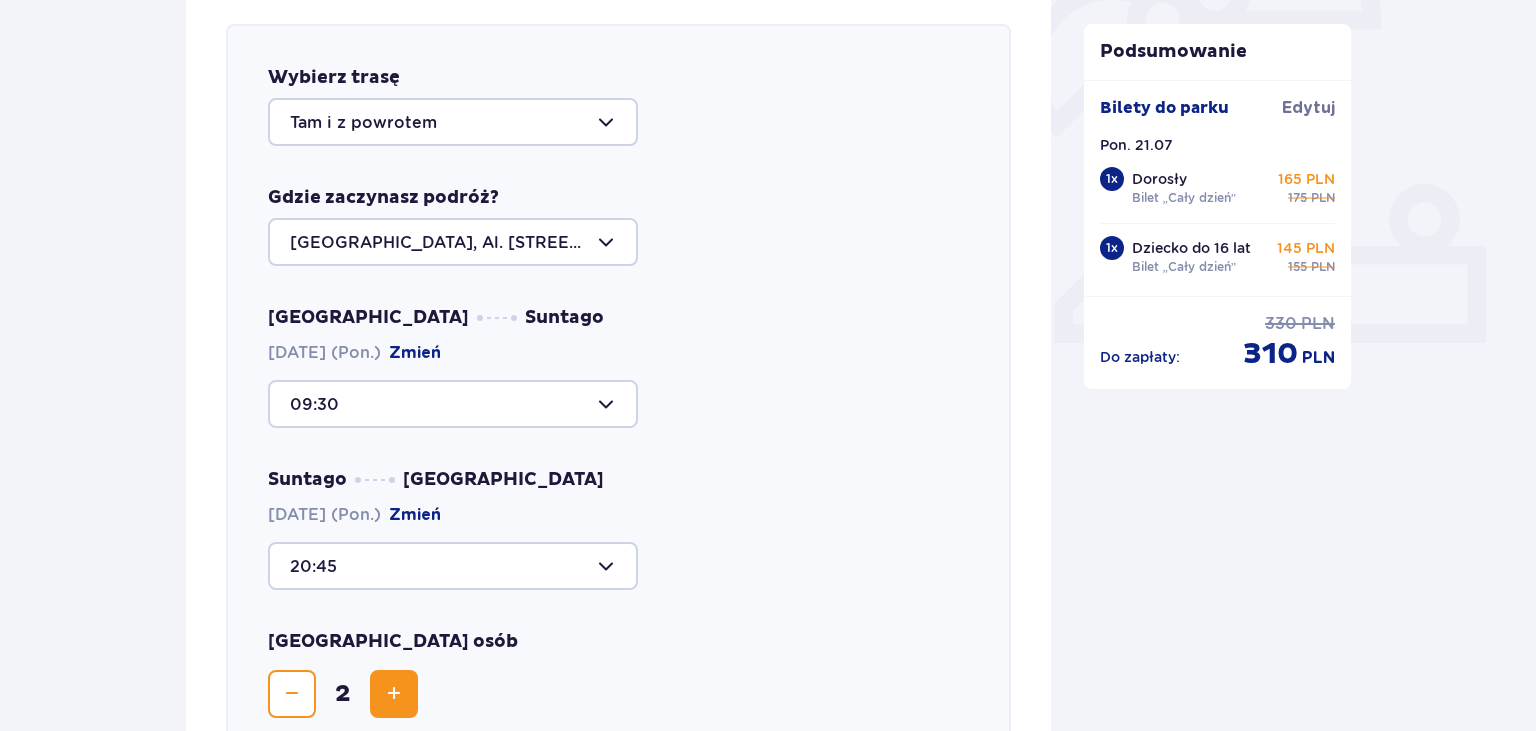 click at bounding box center (453, 404) 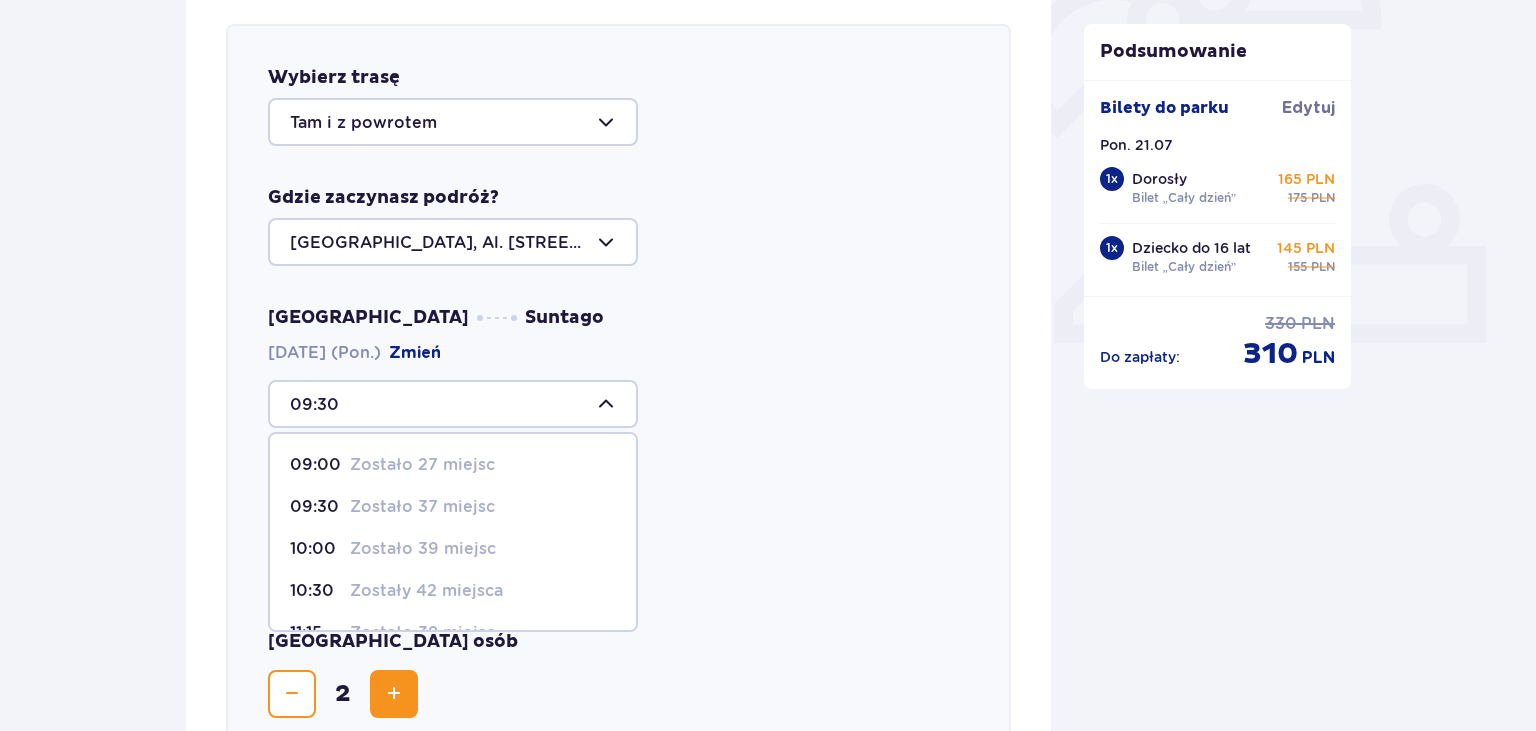 click on "Zostało 27 miejsc" at bounding box center [422, 465] 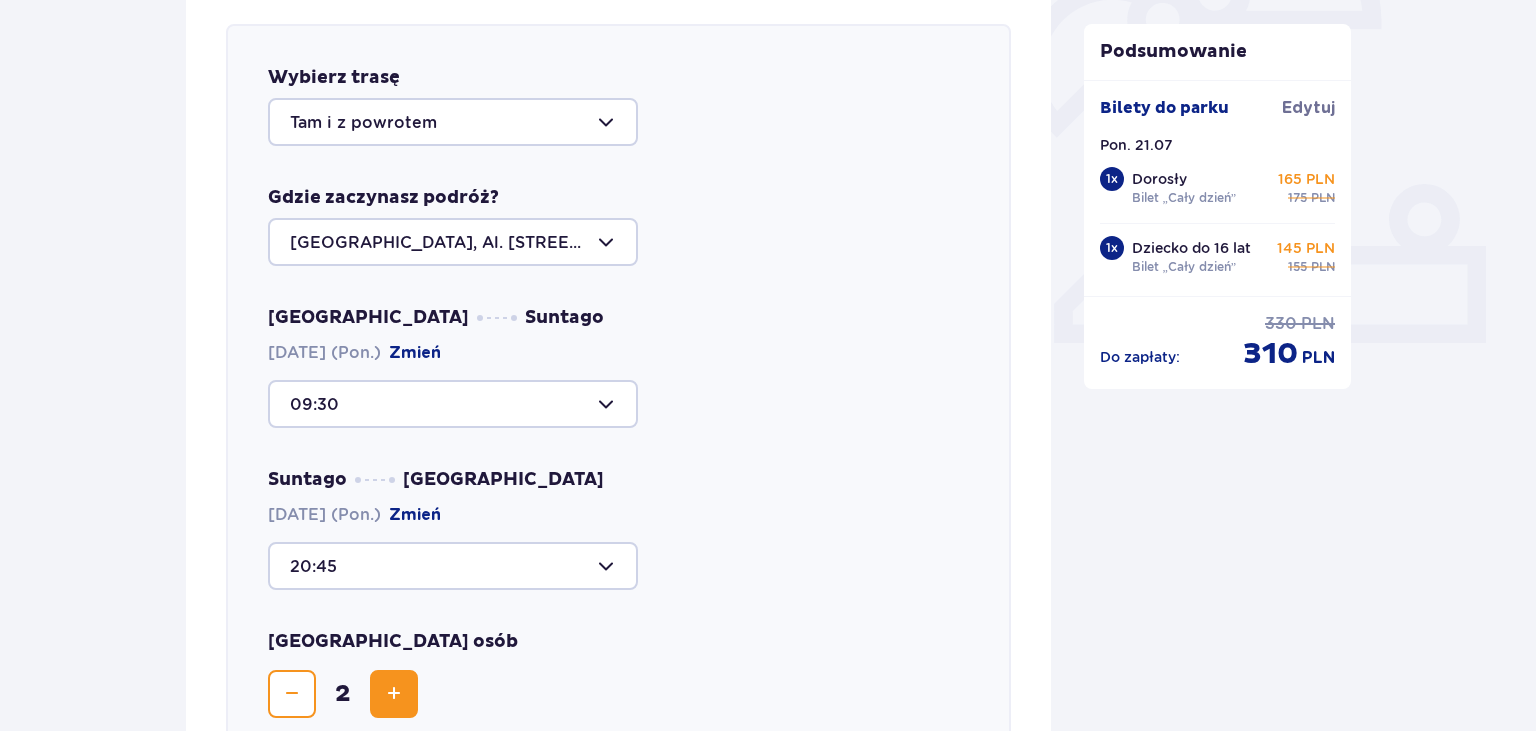 type on "09:00" 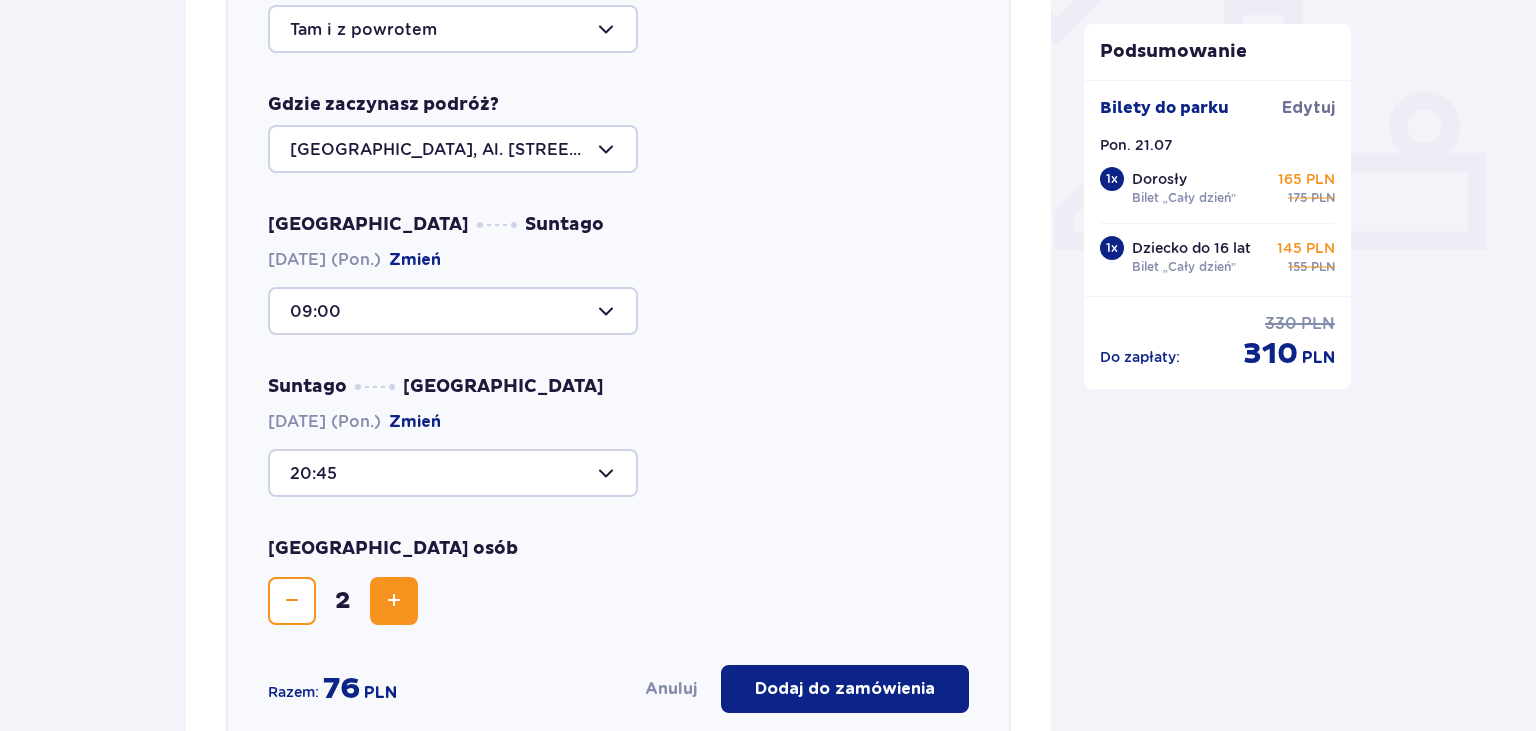 scroll, scrollTop: 796, scrollLeft: 0, axis: vertical 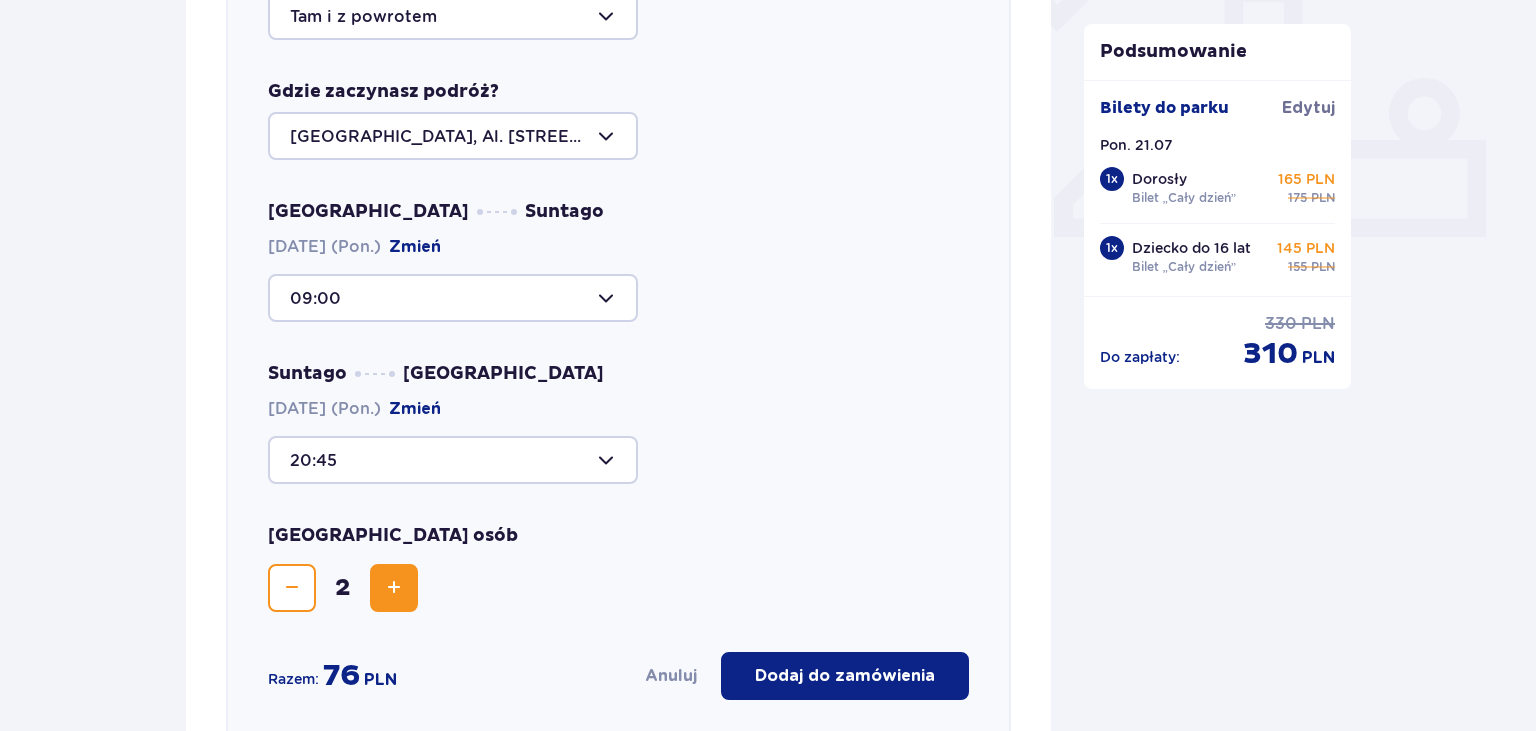 click at bounding box center [453, 460] 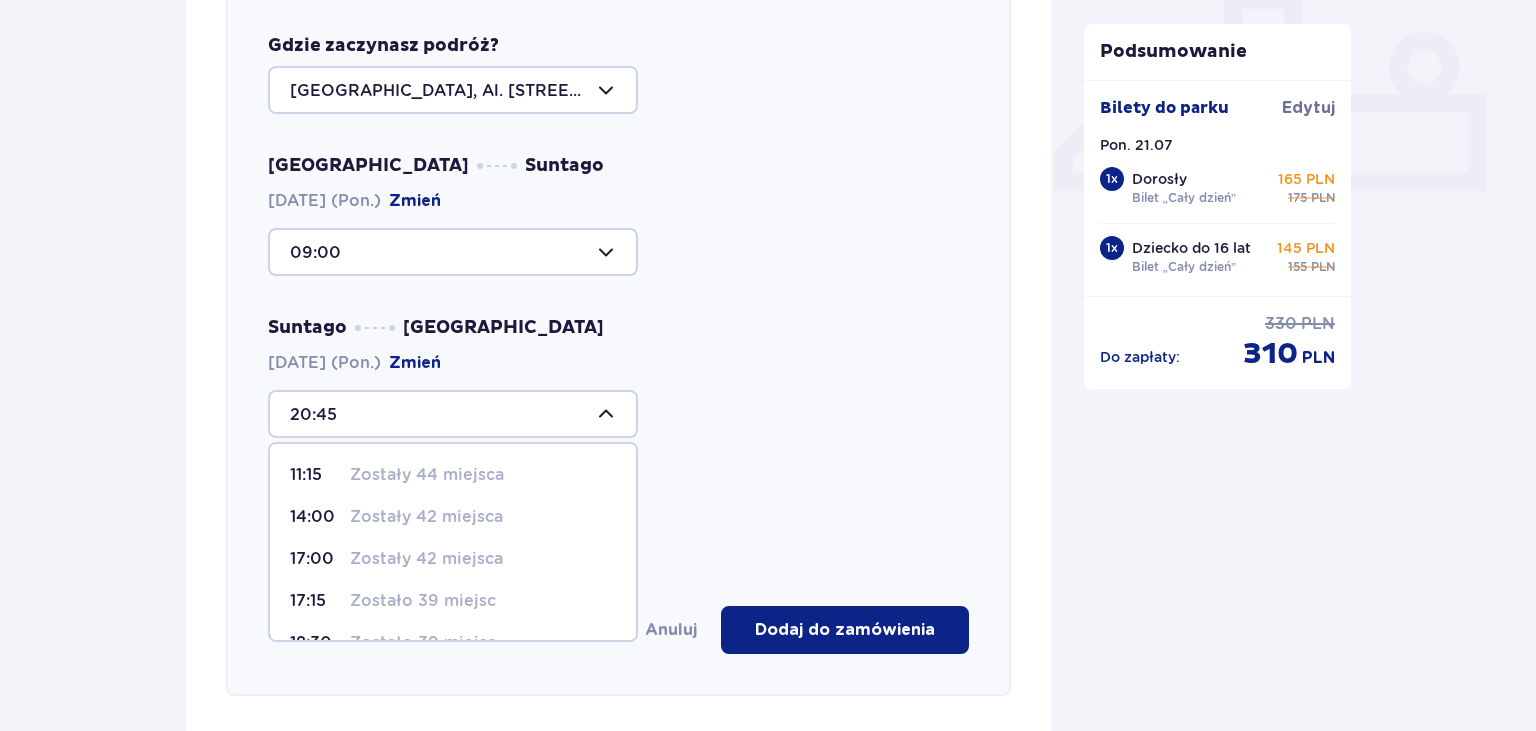 scroll, scrollTop: 1112, scrollLeft: 0, axis: vertical 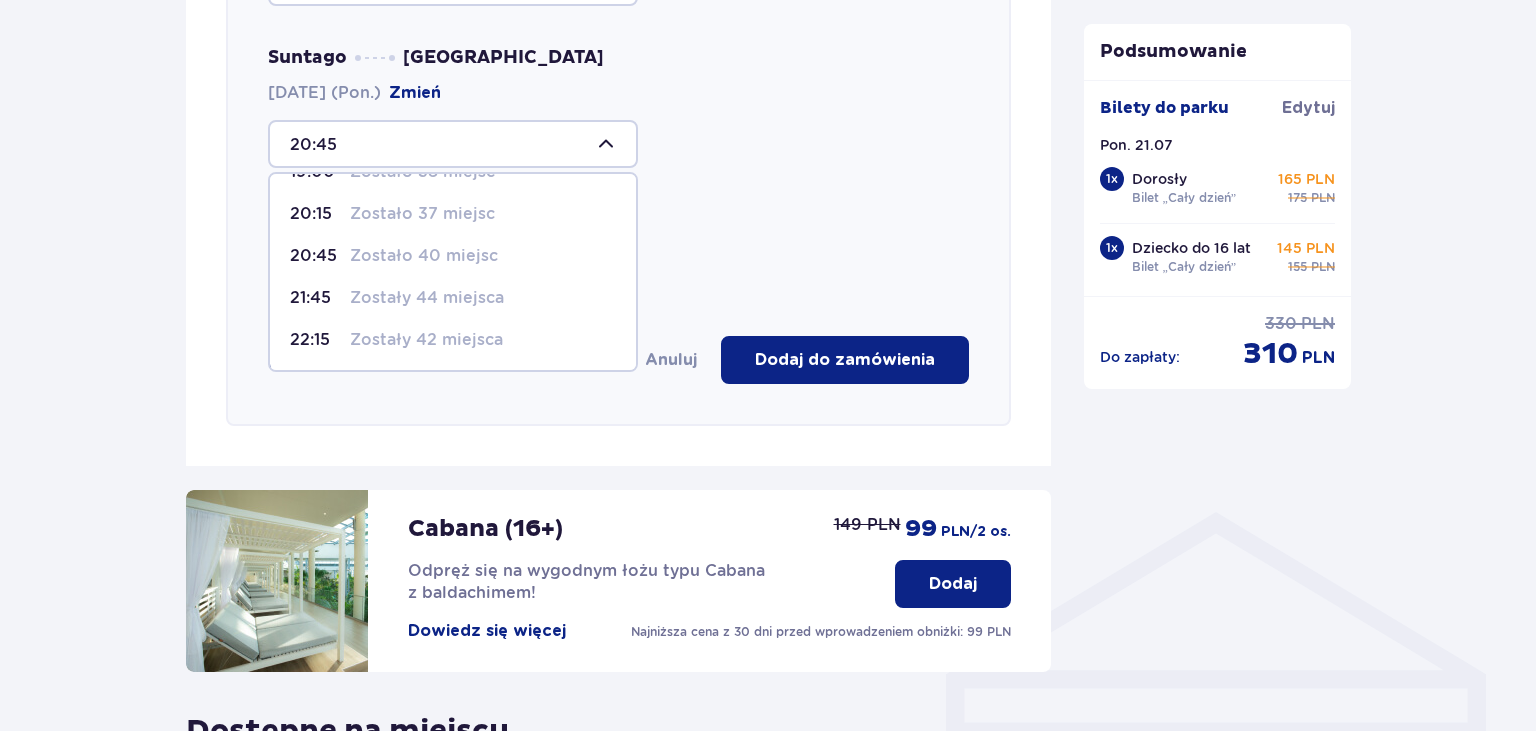click on "Zostało 40 miejsc" at bounding box center (424, 256) 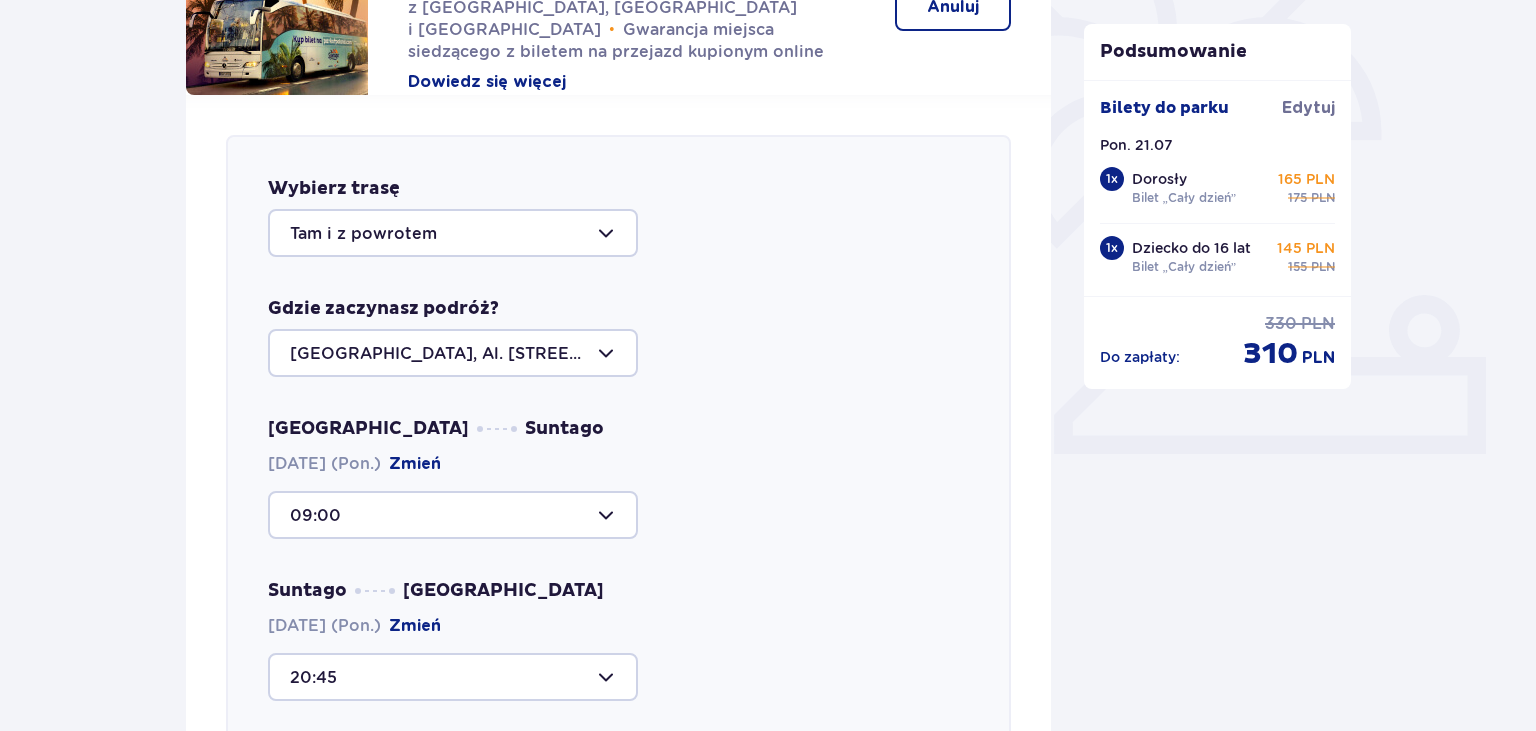 scroll, scrollTop: 268, scrollLeft: 0, axis: vertical 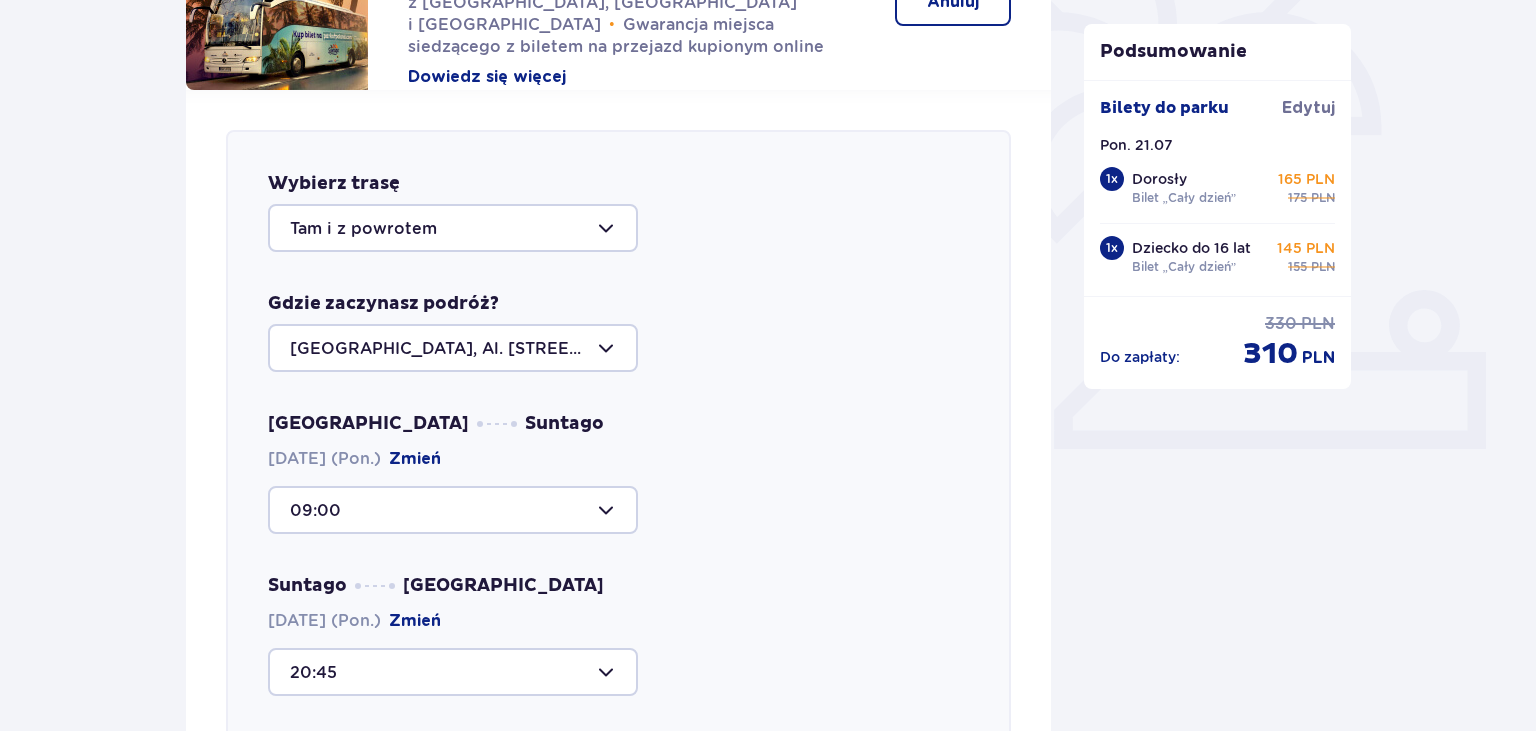 click on "Podsumowanie Bilety do parku Edytuj Pon. 21.07   1 x Dorosły Bilet „Cały dzień” 165 PLN 175 PLN 1 x Dziecko do 16 lat Bilet „Cały dzień” 145 PLN 155 PLN Do zapłaty : 330 PLN 310 PLN" at bounding box center (1218, 632) 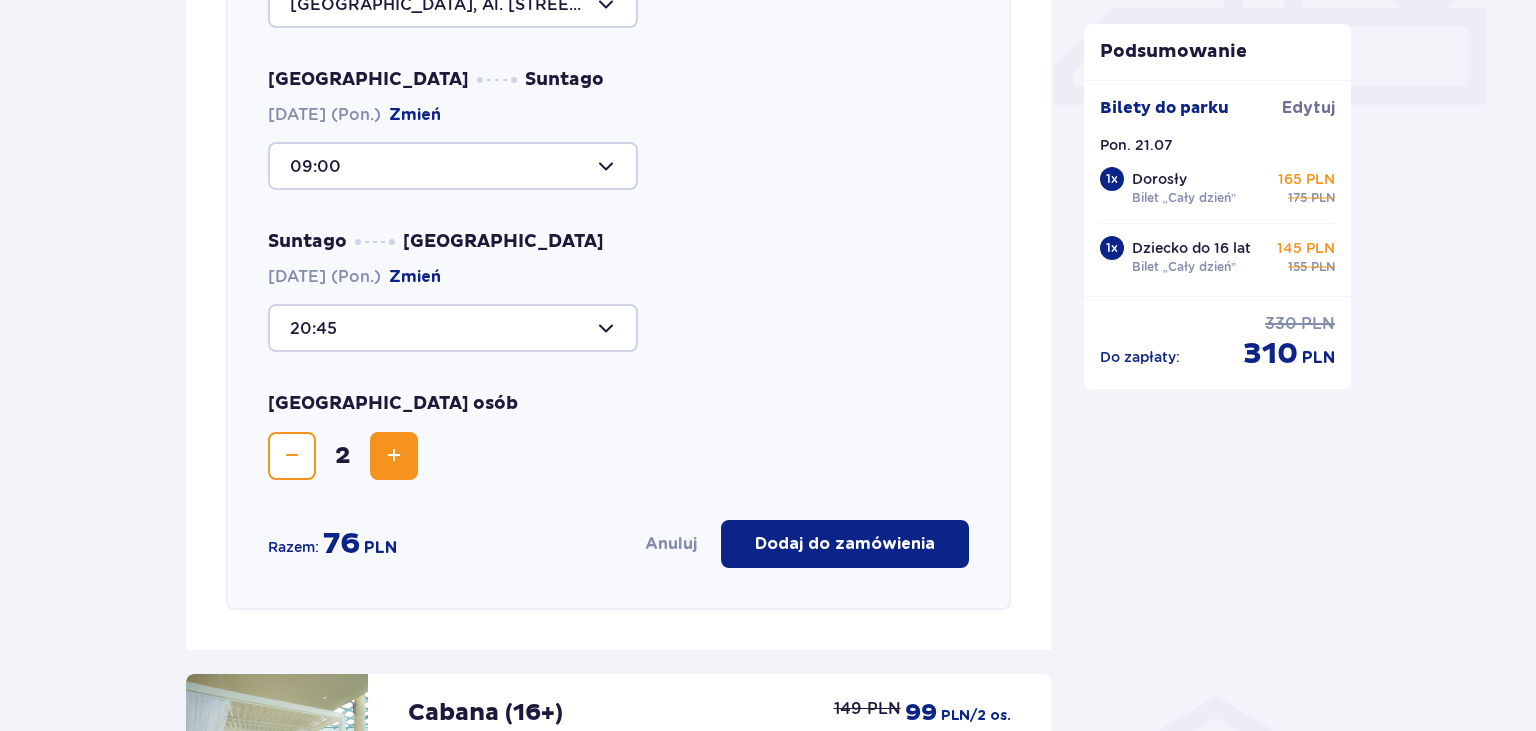 scroll, scrollTop: 950, scrollLeft: 0, axis: vertical 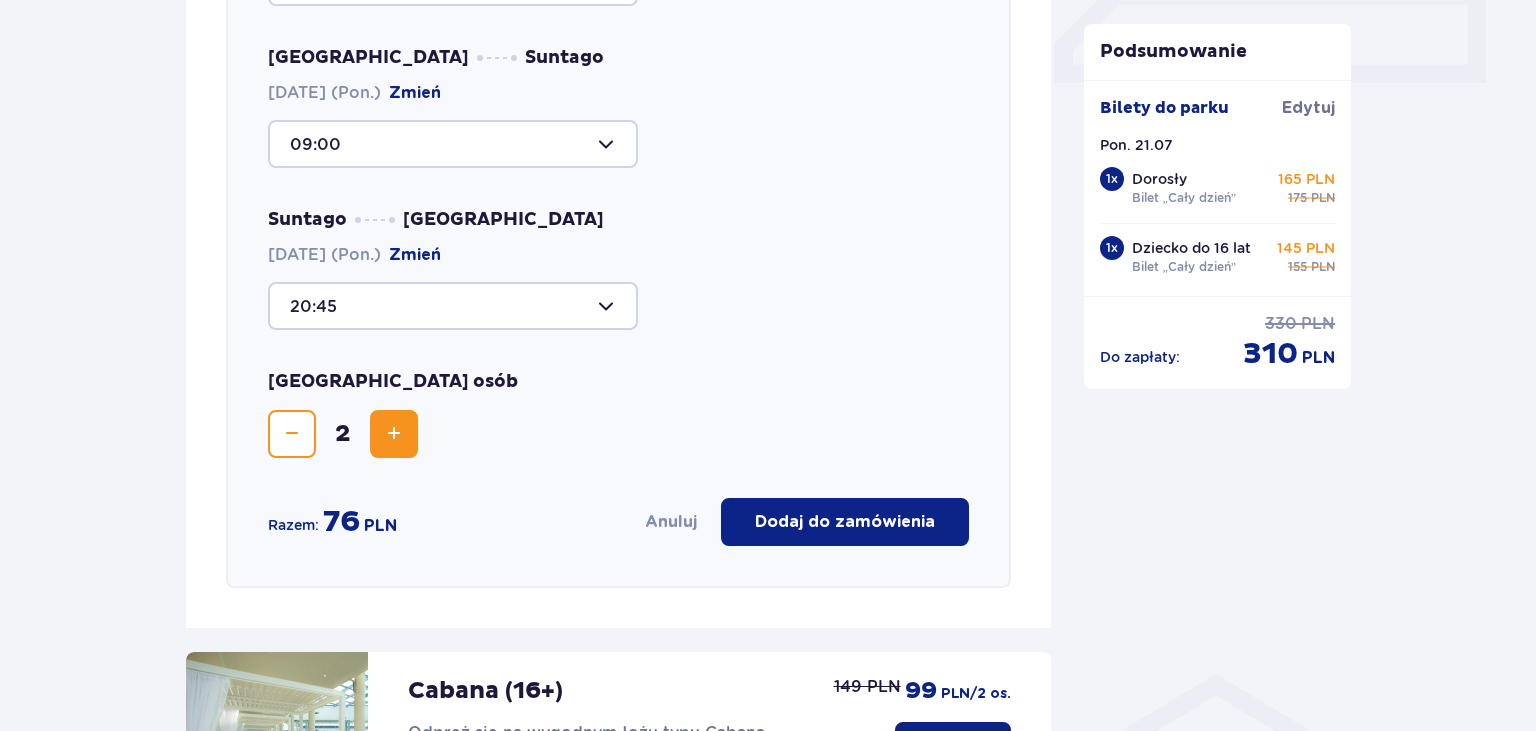 click on "Dodaj do zamówienia" at bounding box center (845, 522) 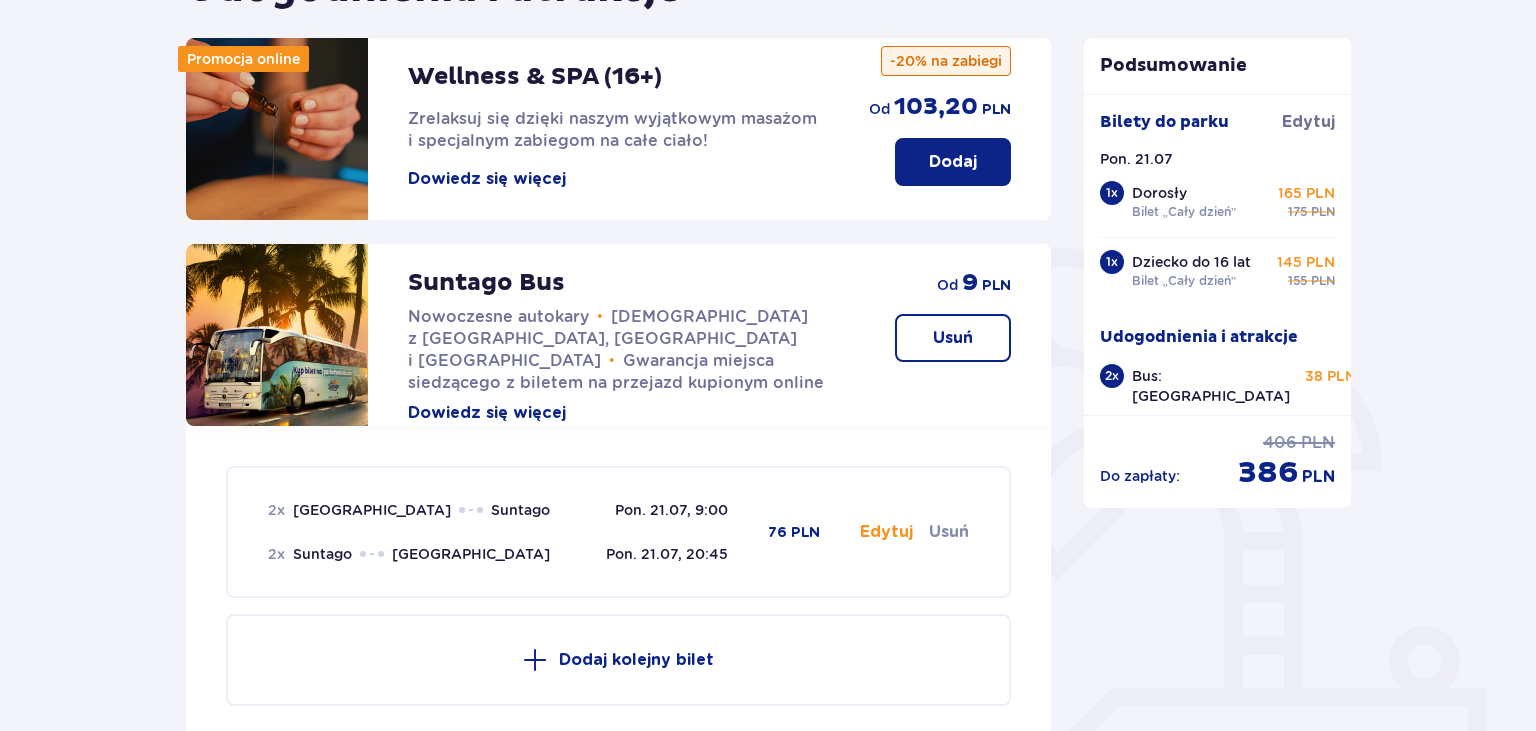 scroll, scrollTop: 204, scrollLeft: 0, axis: vertical 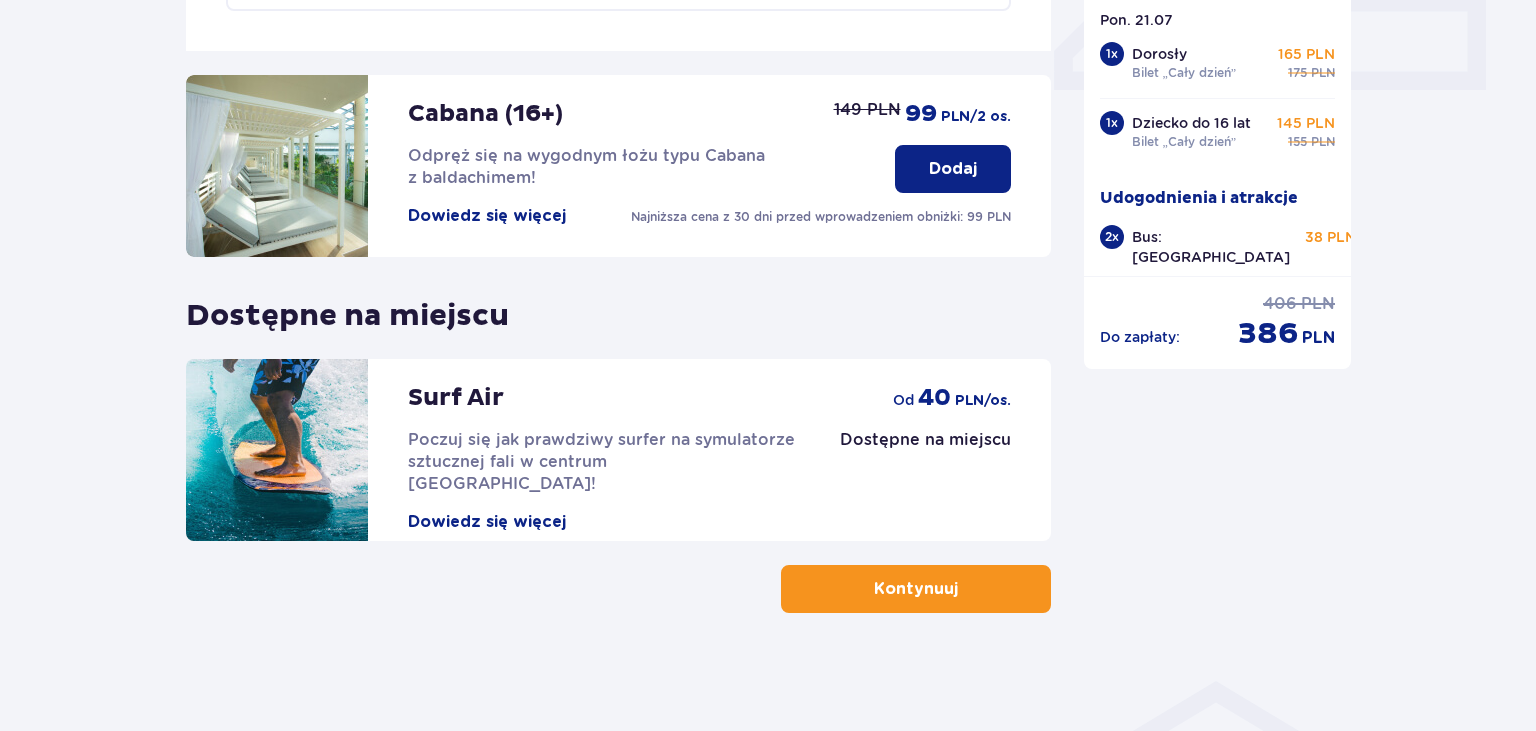 click on "Kontynuuj" at bounding box center (916, 589) 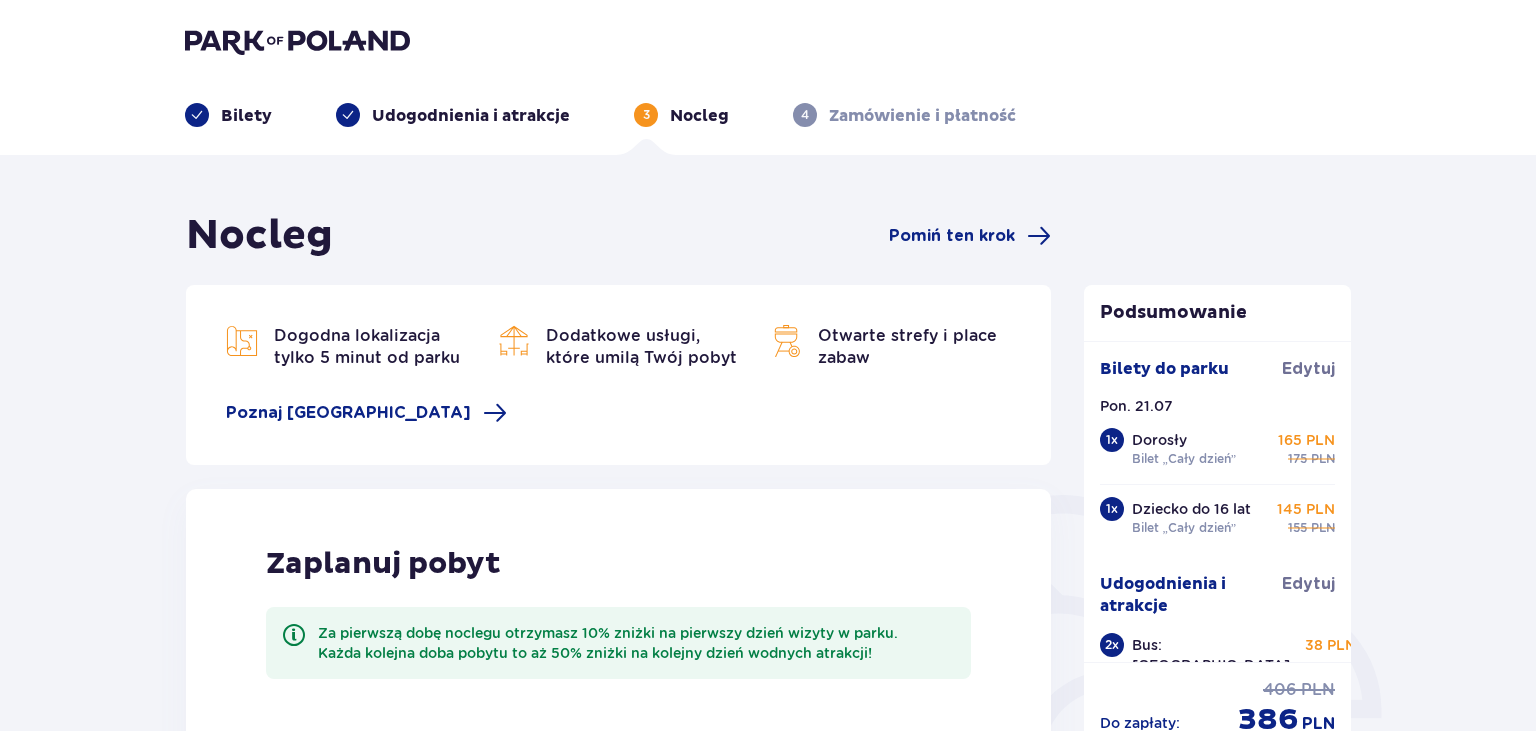 scroll, scrollTop: 0, scrollLeft: 0, axis: both 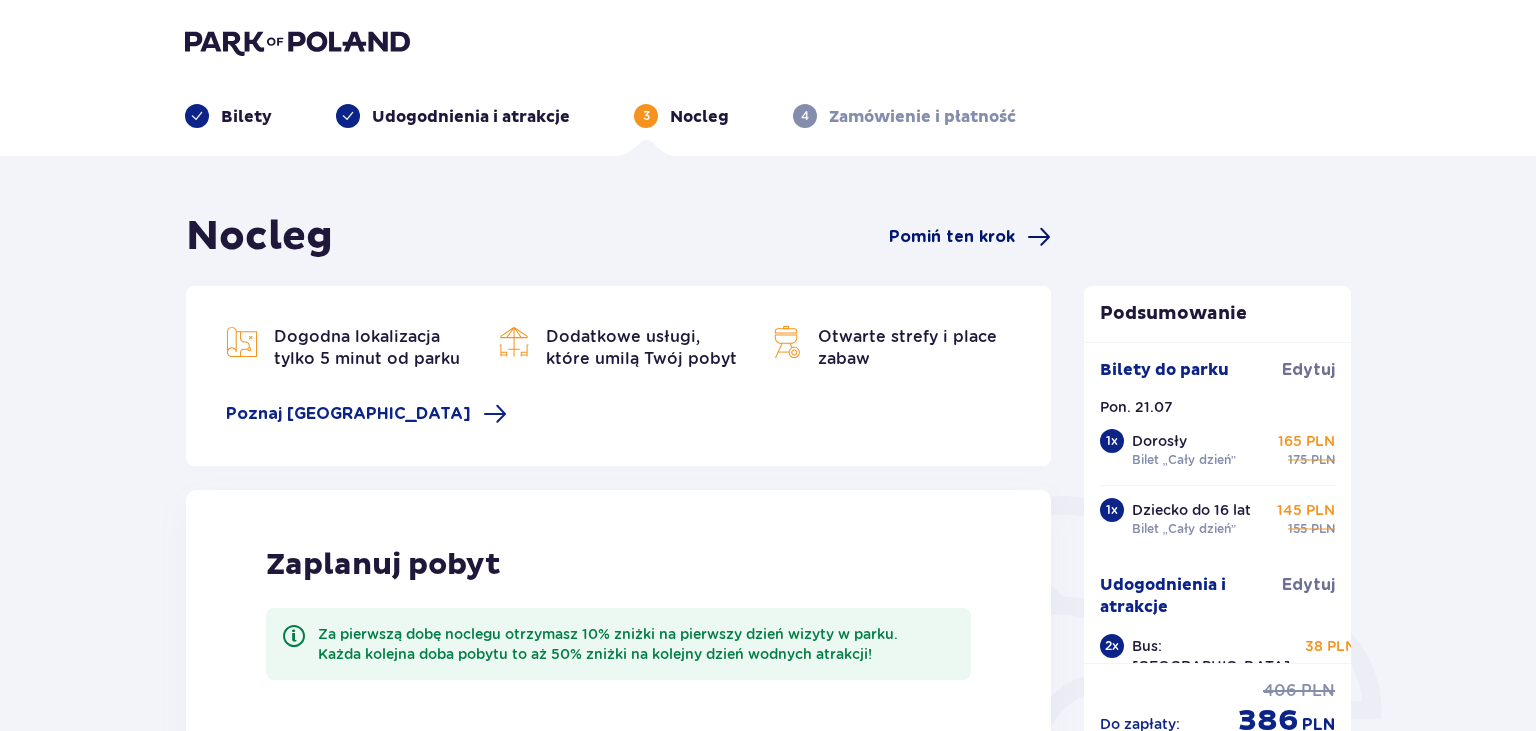 click on "Pomiń ten krok" at bounding box center [952, 237] 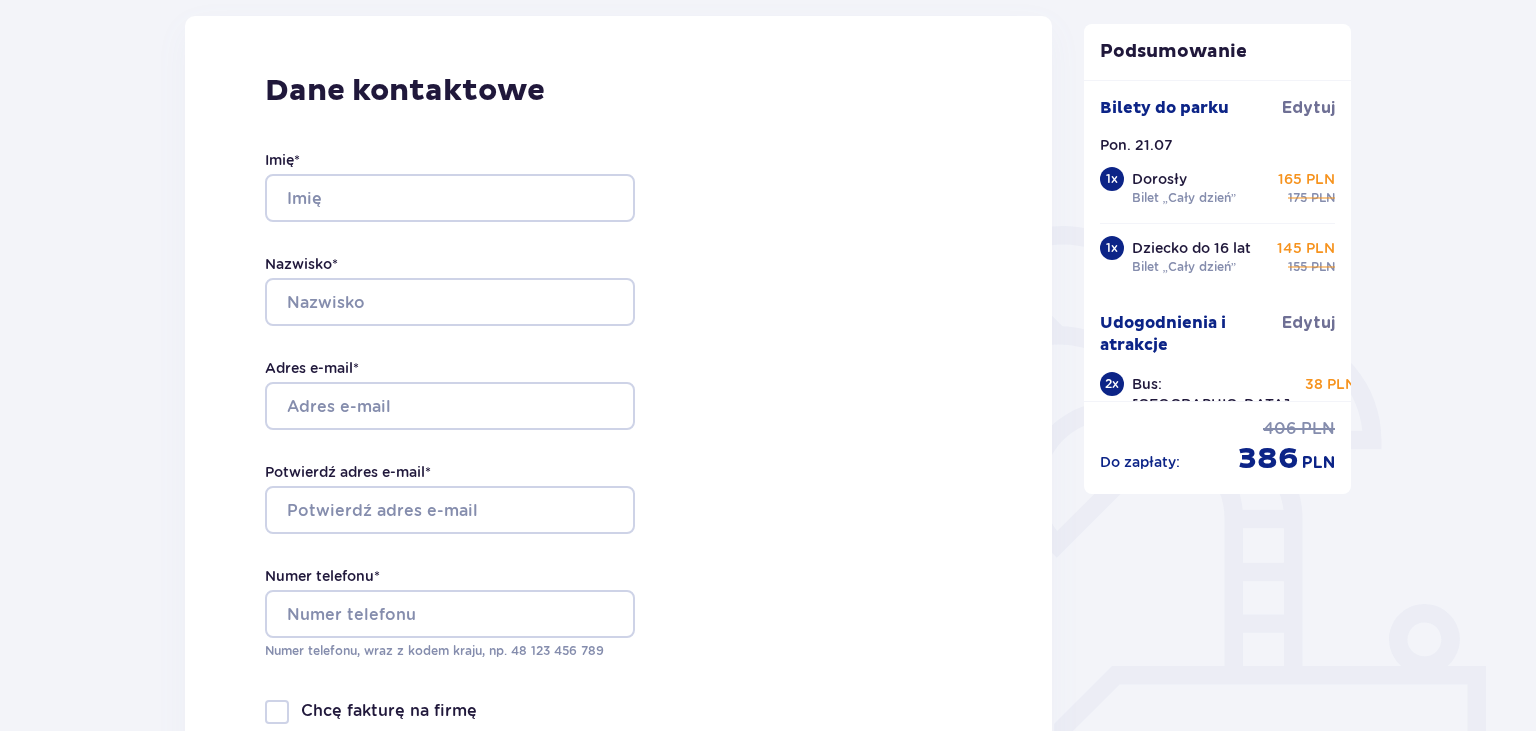 scroll, scrollTop: 316, scrollLeft: 0, axis: vertical 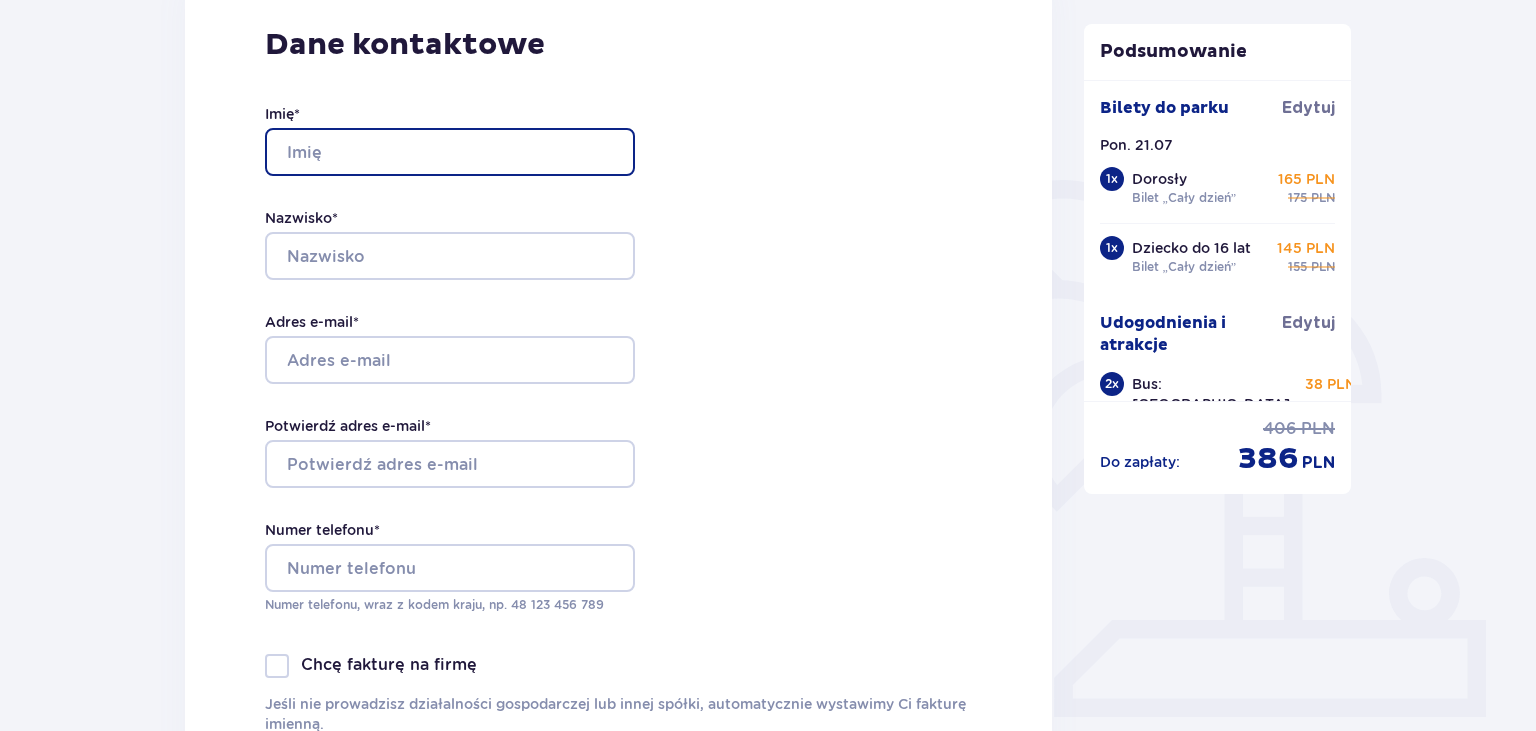 click on "Imię *" at bounding box center [450, 140] 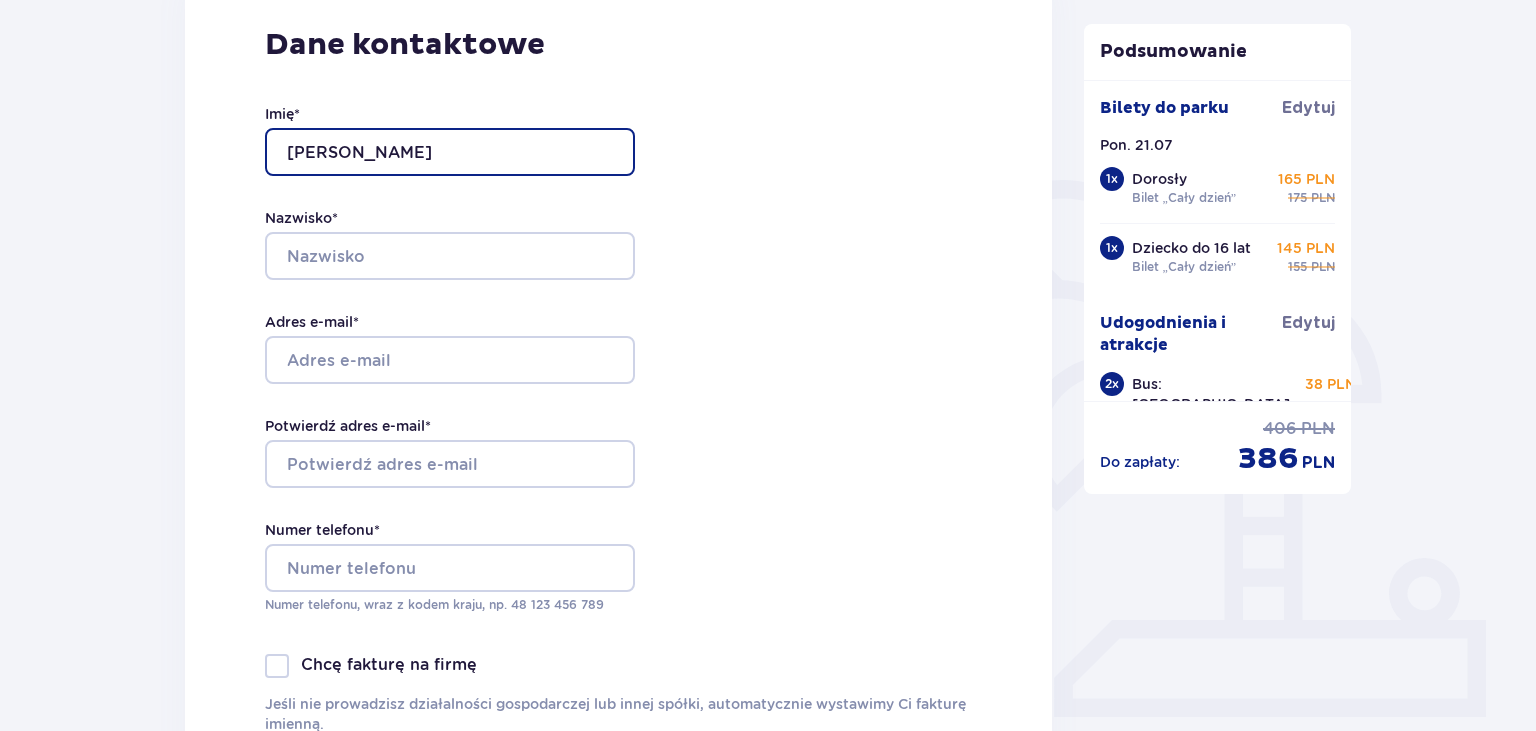 type on "Anna" 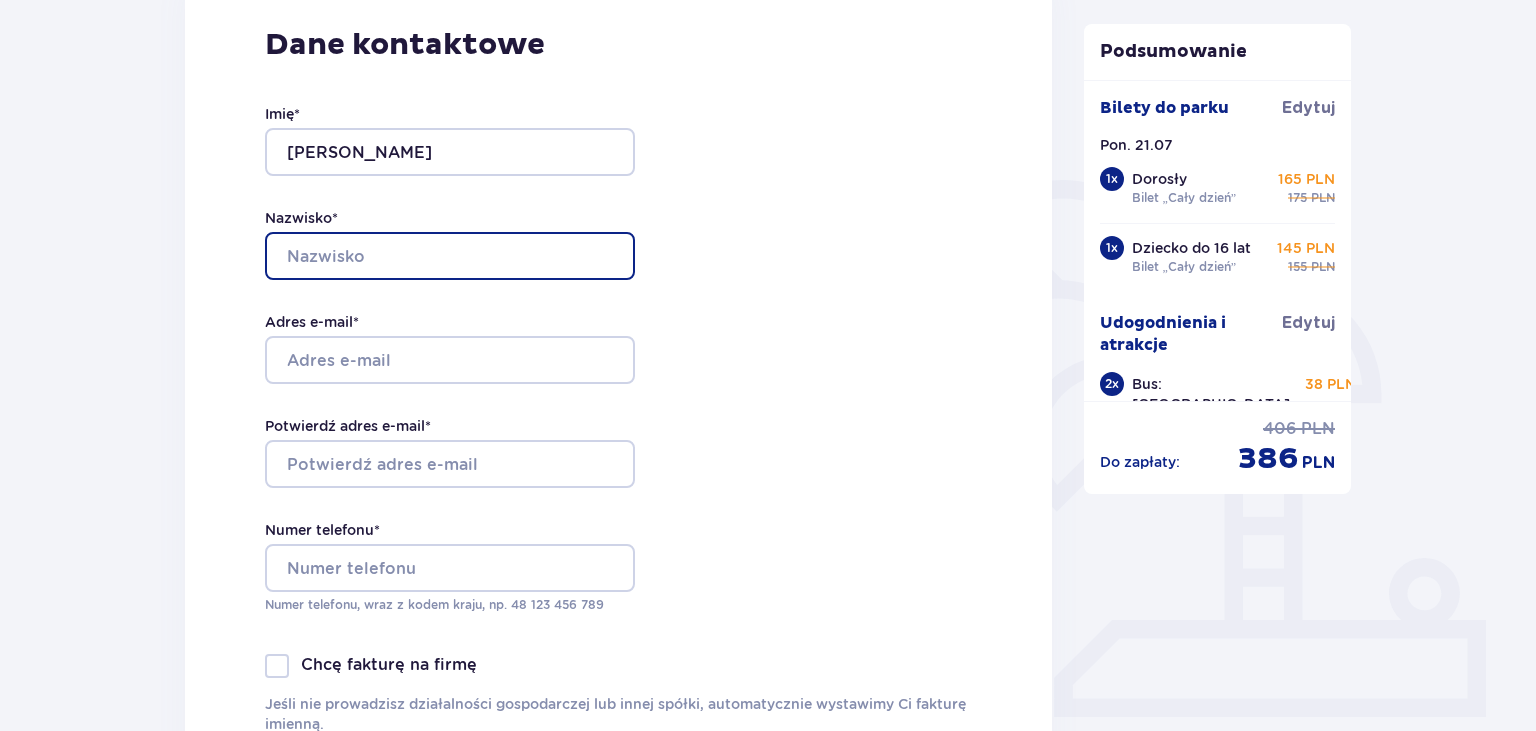 click on "Nazwisko *" at bounding box center (450, 256) 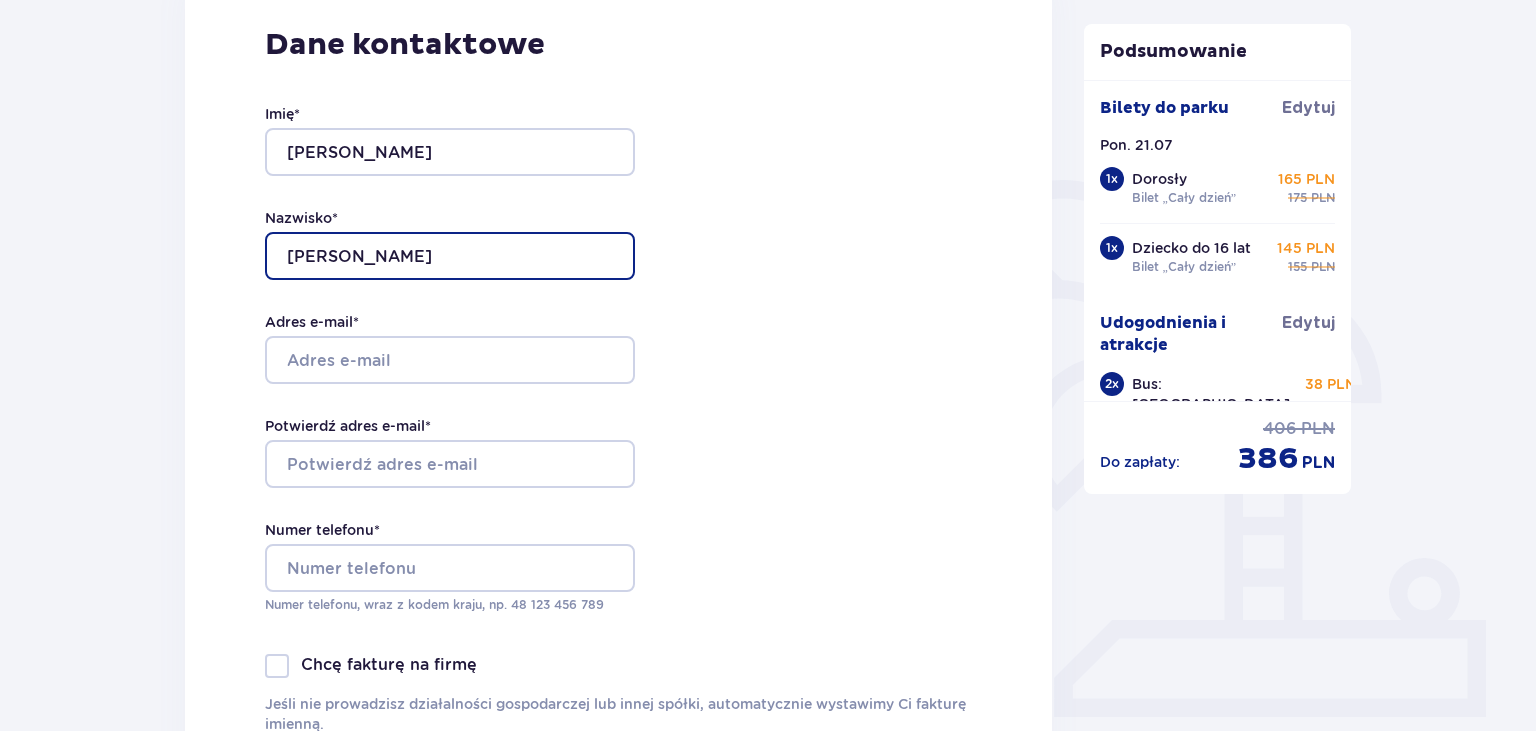 type on "Szydłowska" 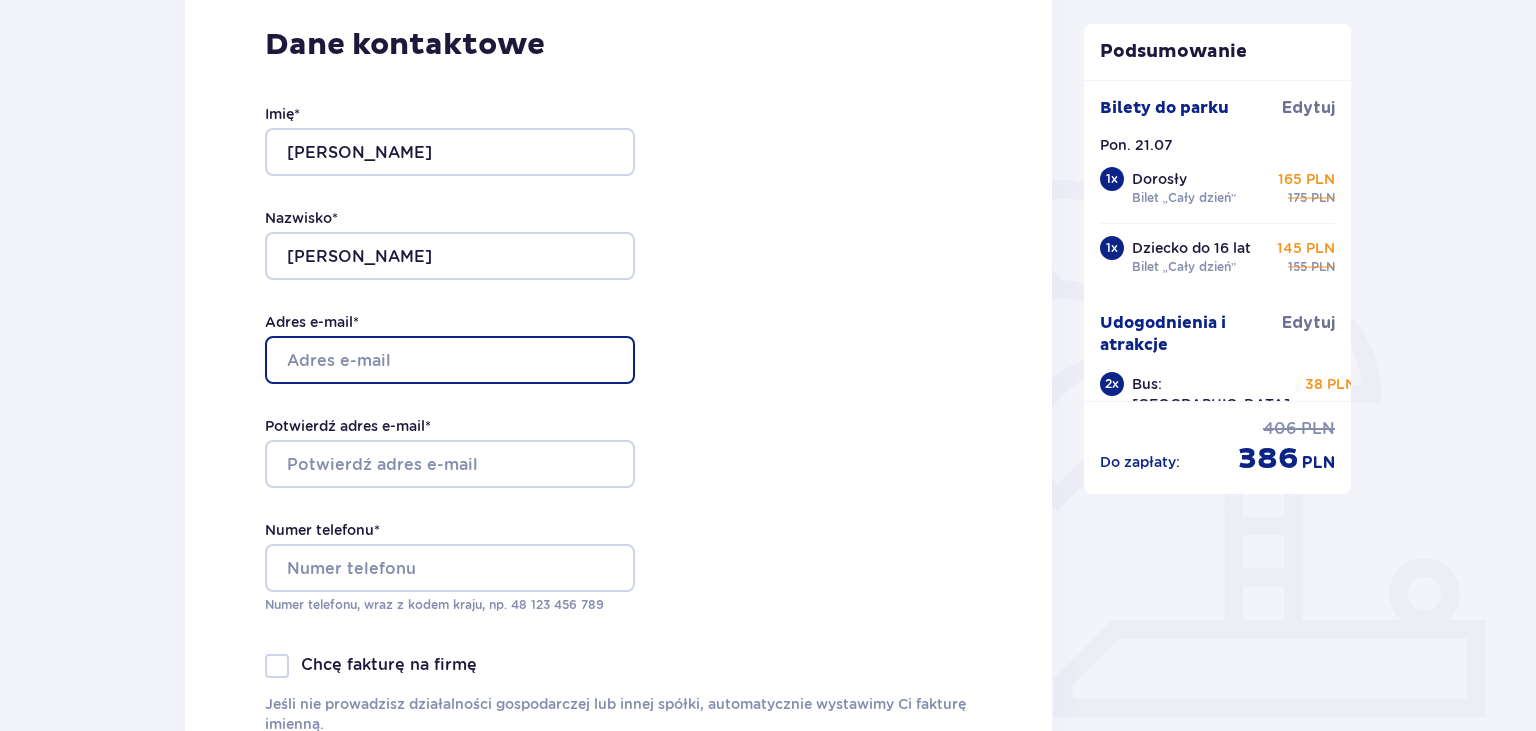 click on "Adres e-mail *" at bounding box center (450, 360) 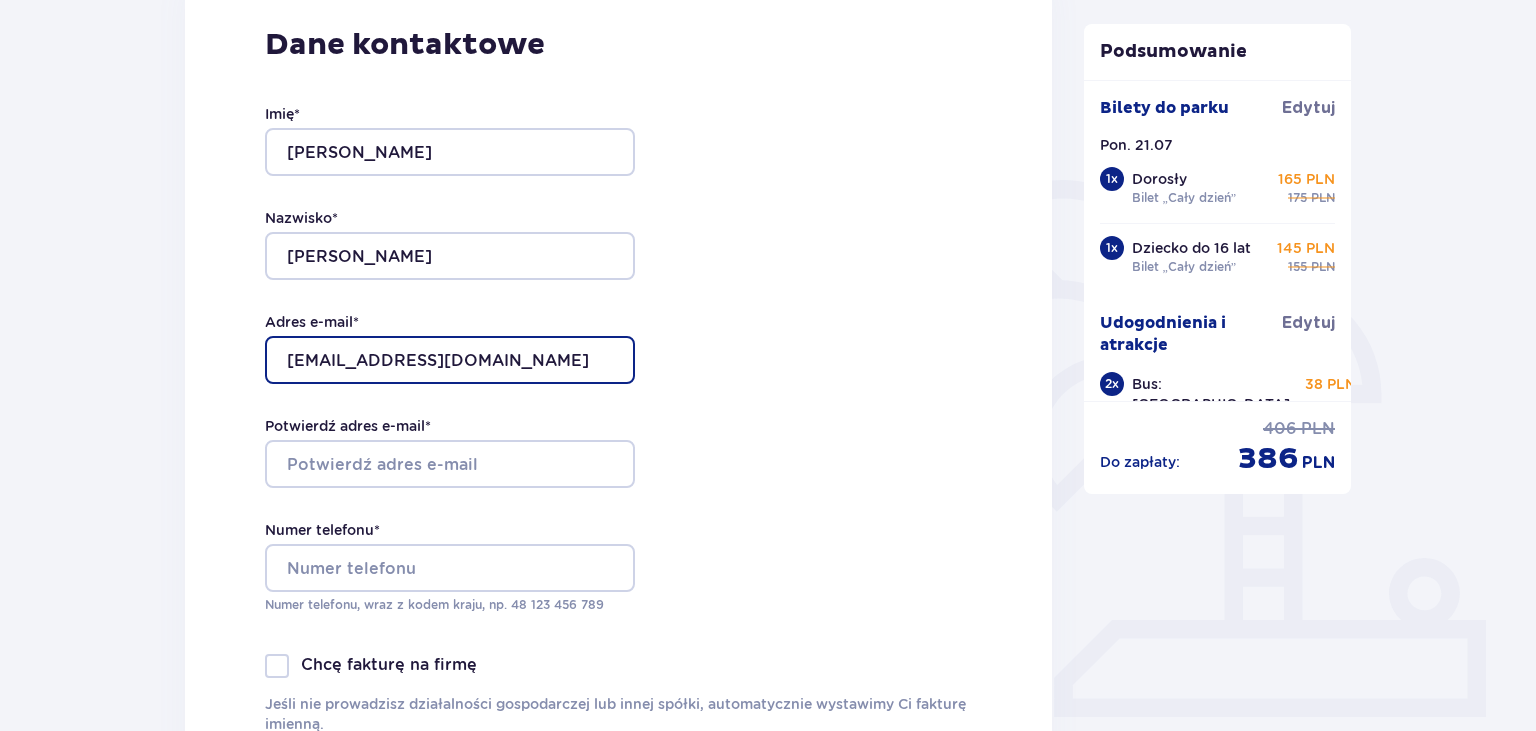 type on "[EMAIL_ADDRESS][DOMAIN_NAME]" 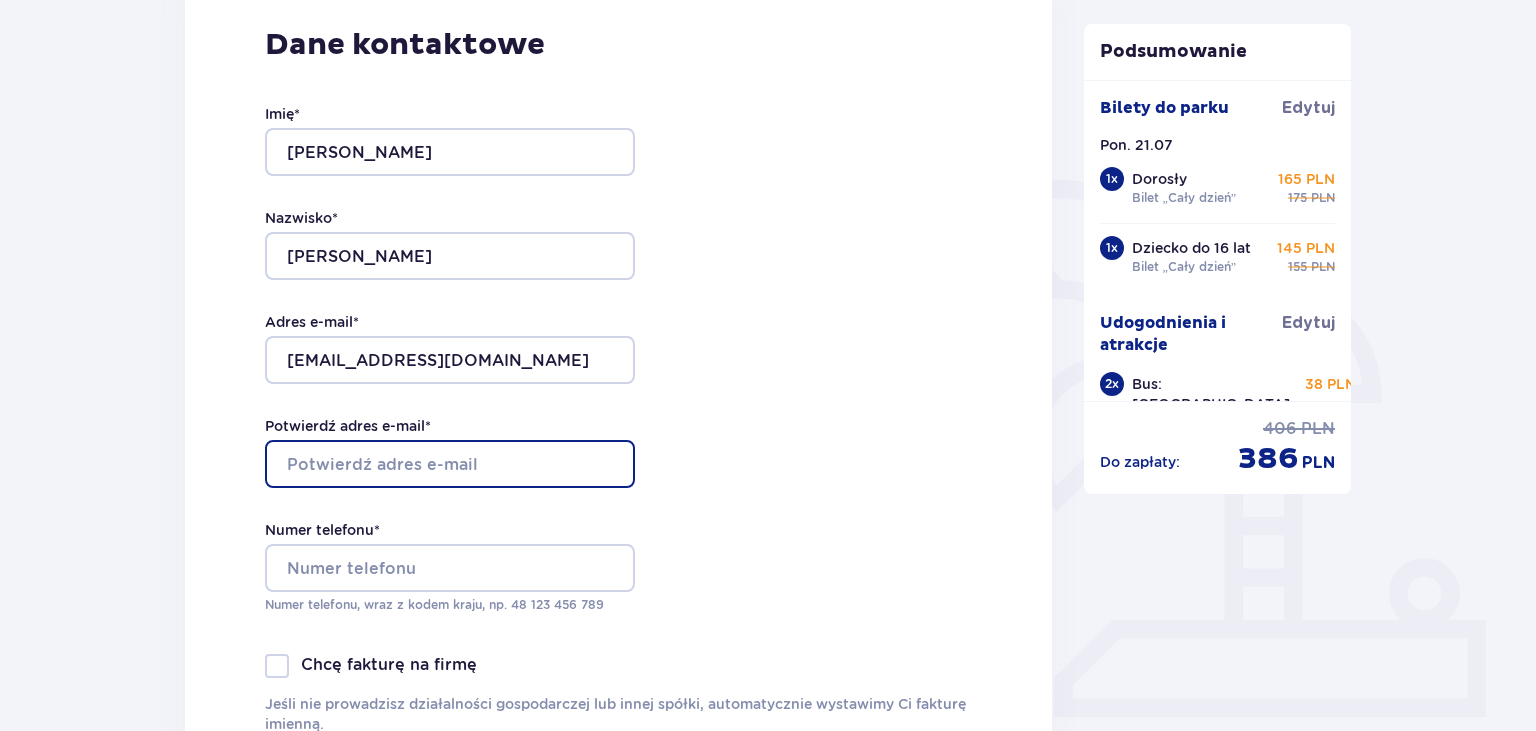 click on "Potwierdź adres e-mail *" at bounding box center [450, 464] 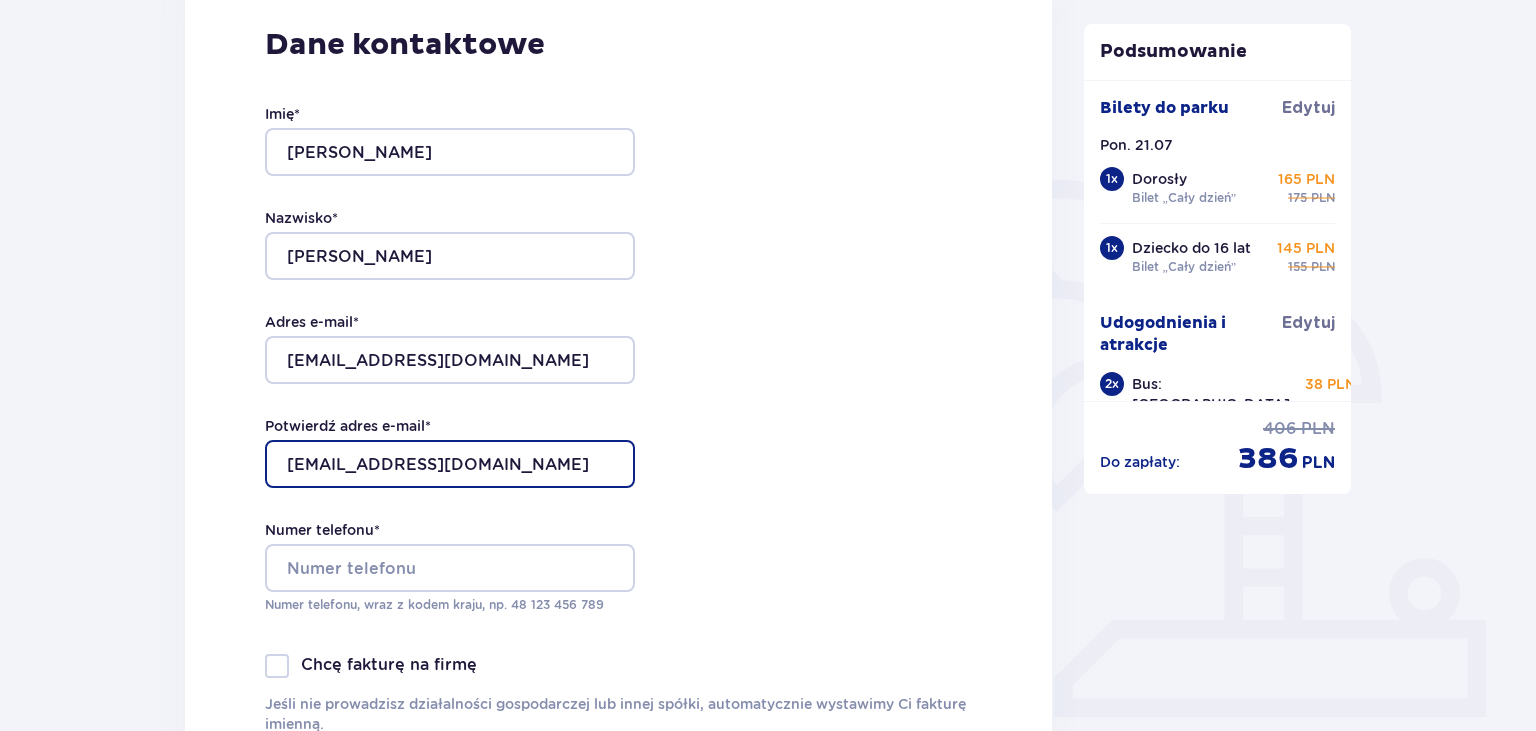 type on "[EMAIL_ADDRESS][DOMAIN_NAME]" 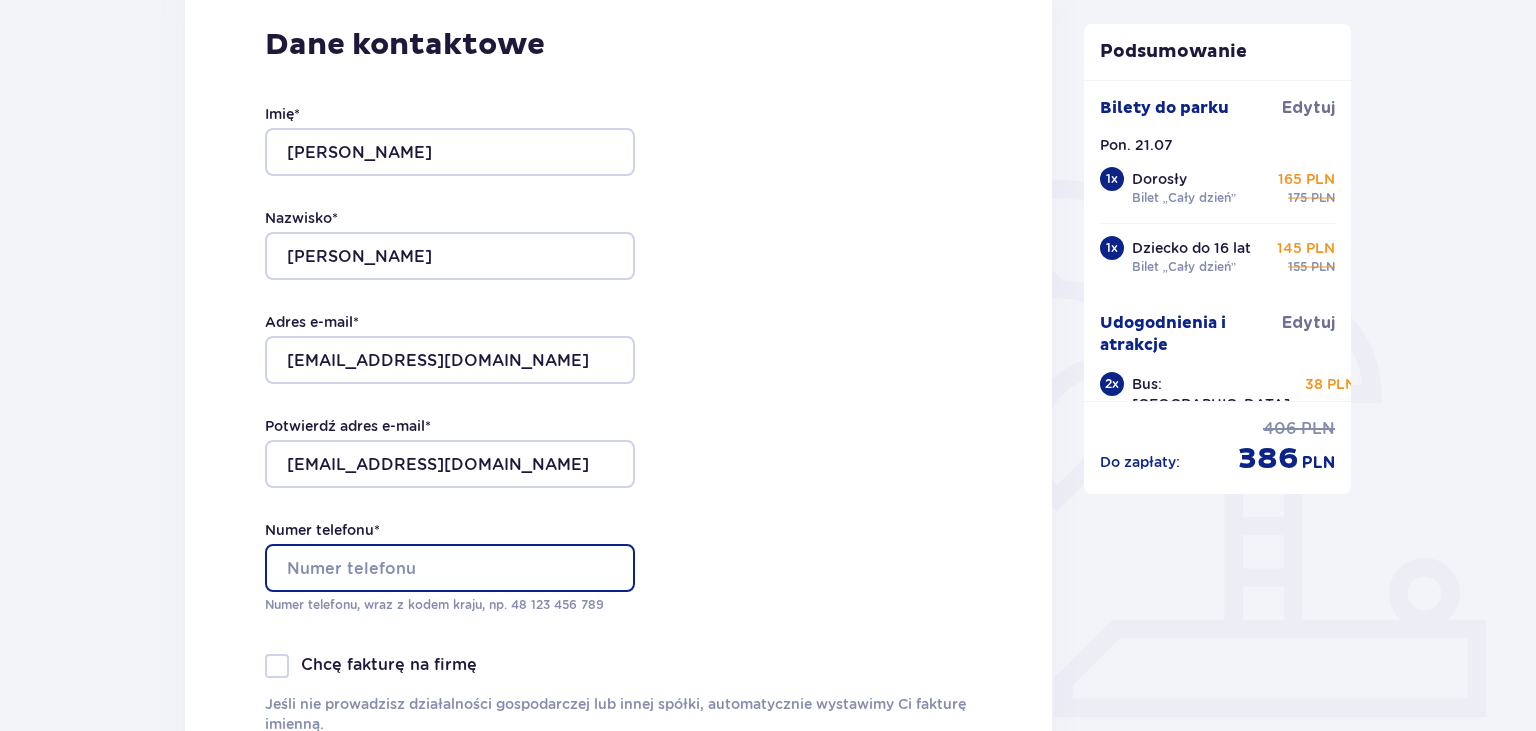 click on "Numer telefonu *" at bounding box center (450, 568) 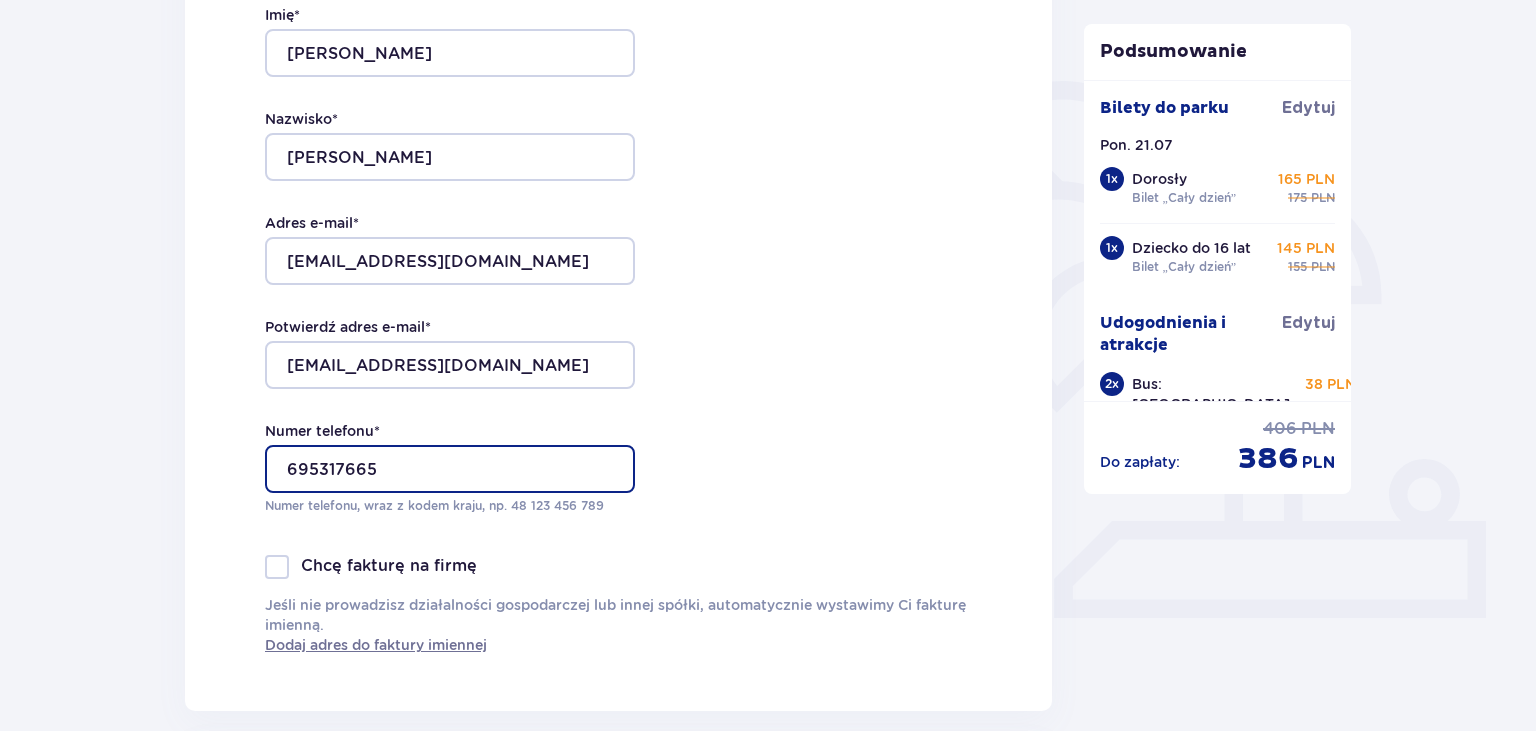 scroll, scrollTop: 422, scrollLeft: 0, axis: vertical 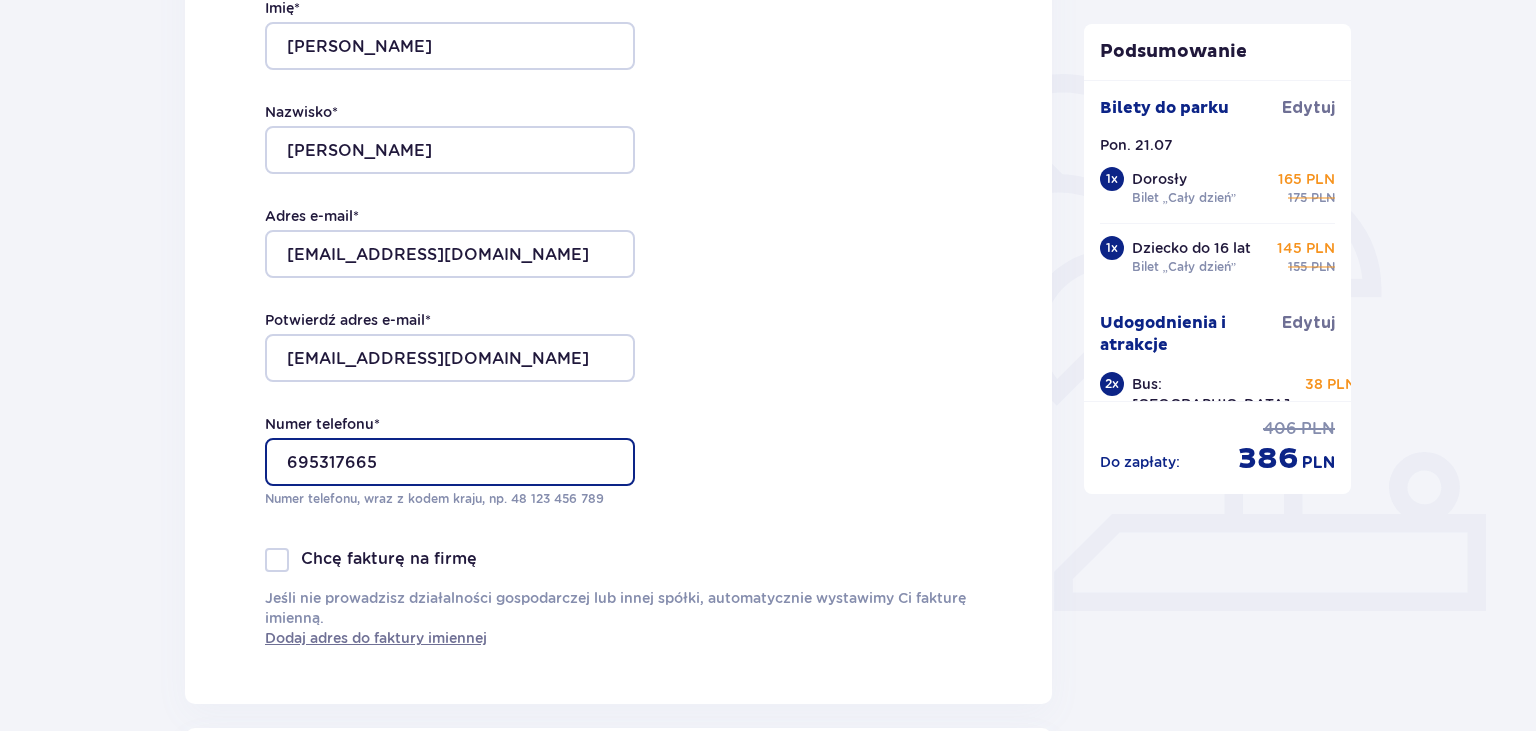 click on "695317665" at bounding box center [450, 462] 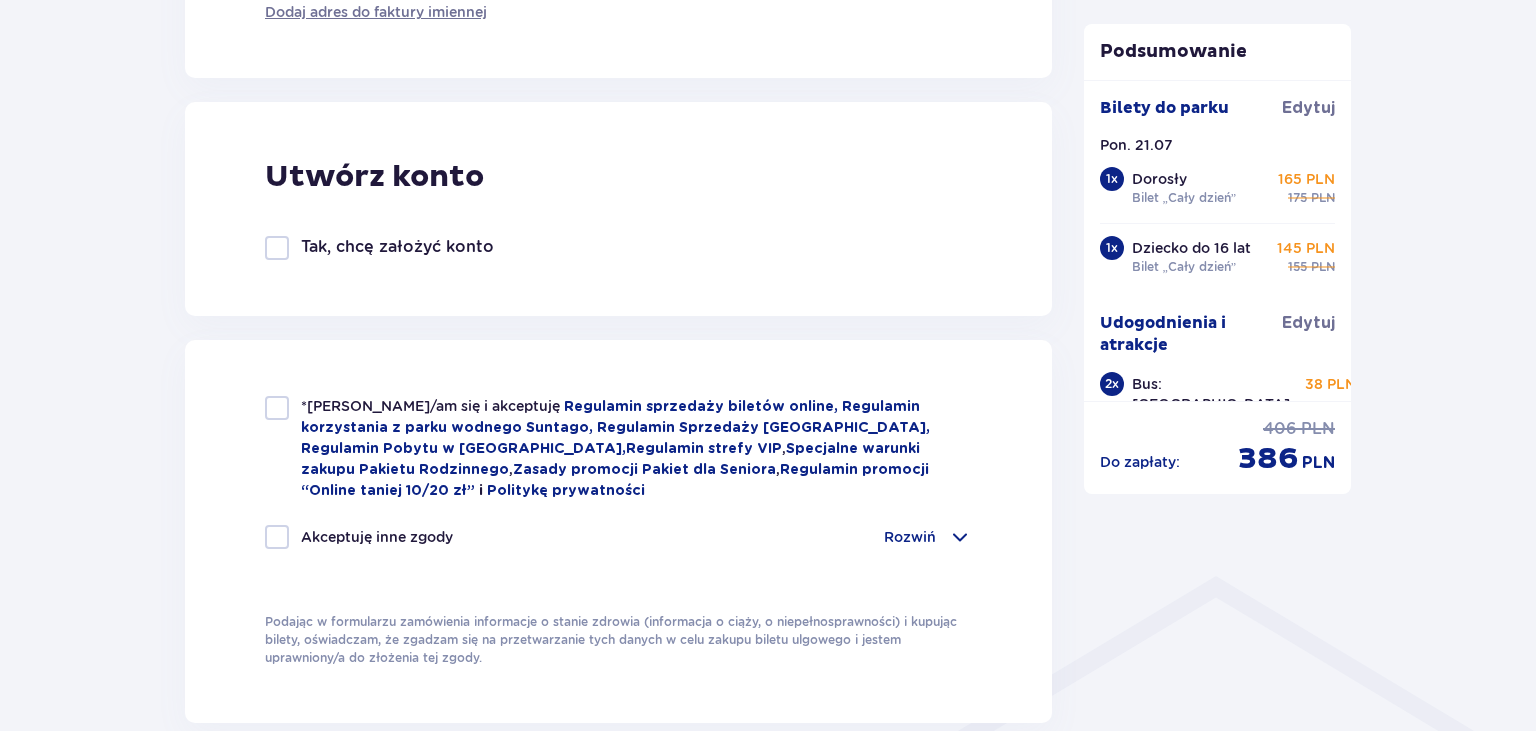 scroll, scrollTop: 1056, scrollLeft: 0, axis: vertical 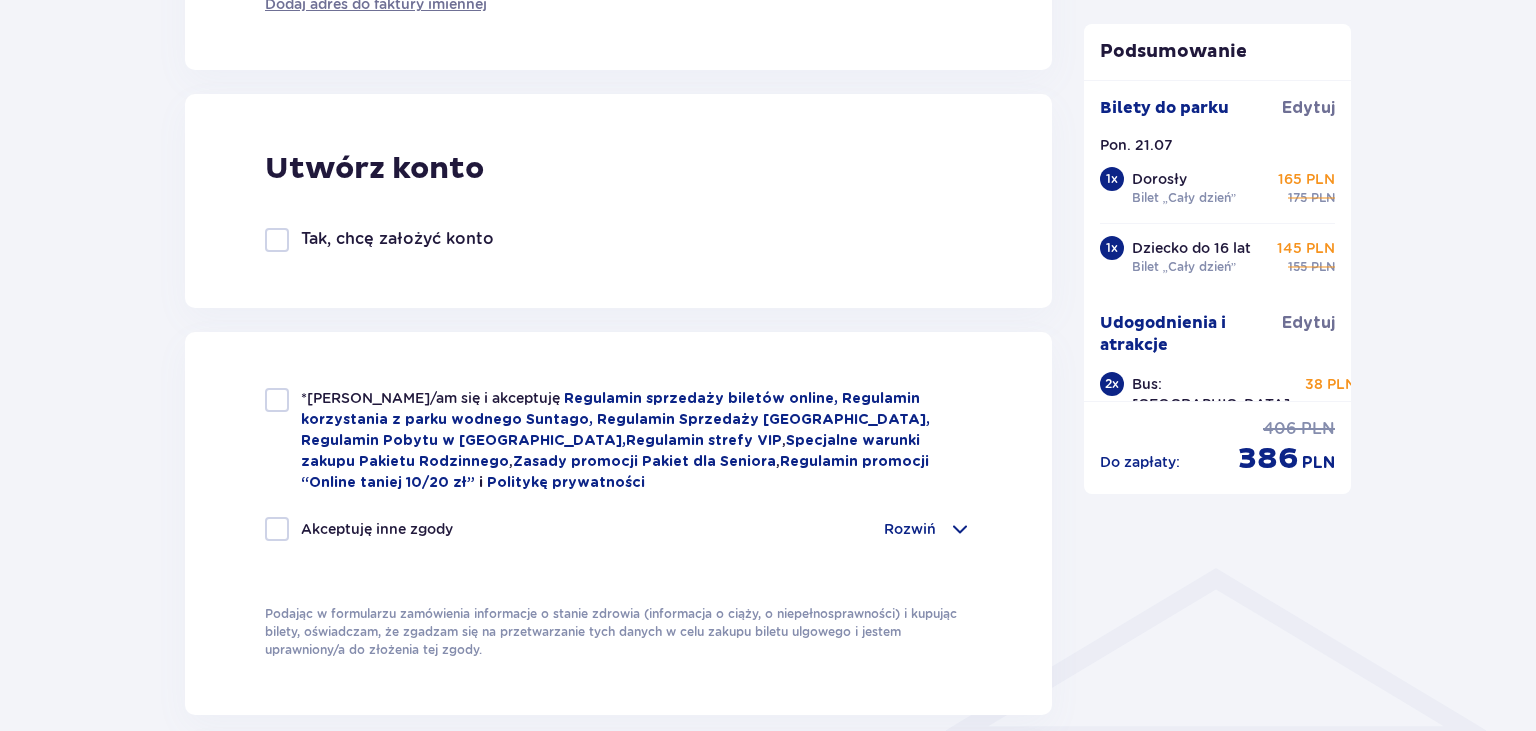 type on "48695317665" 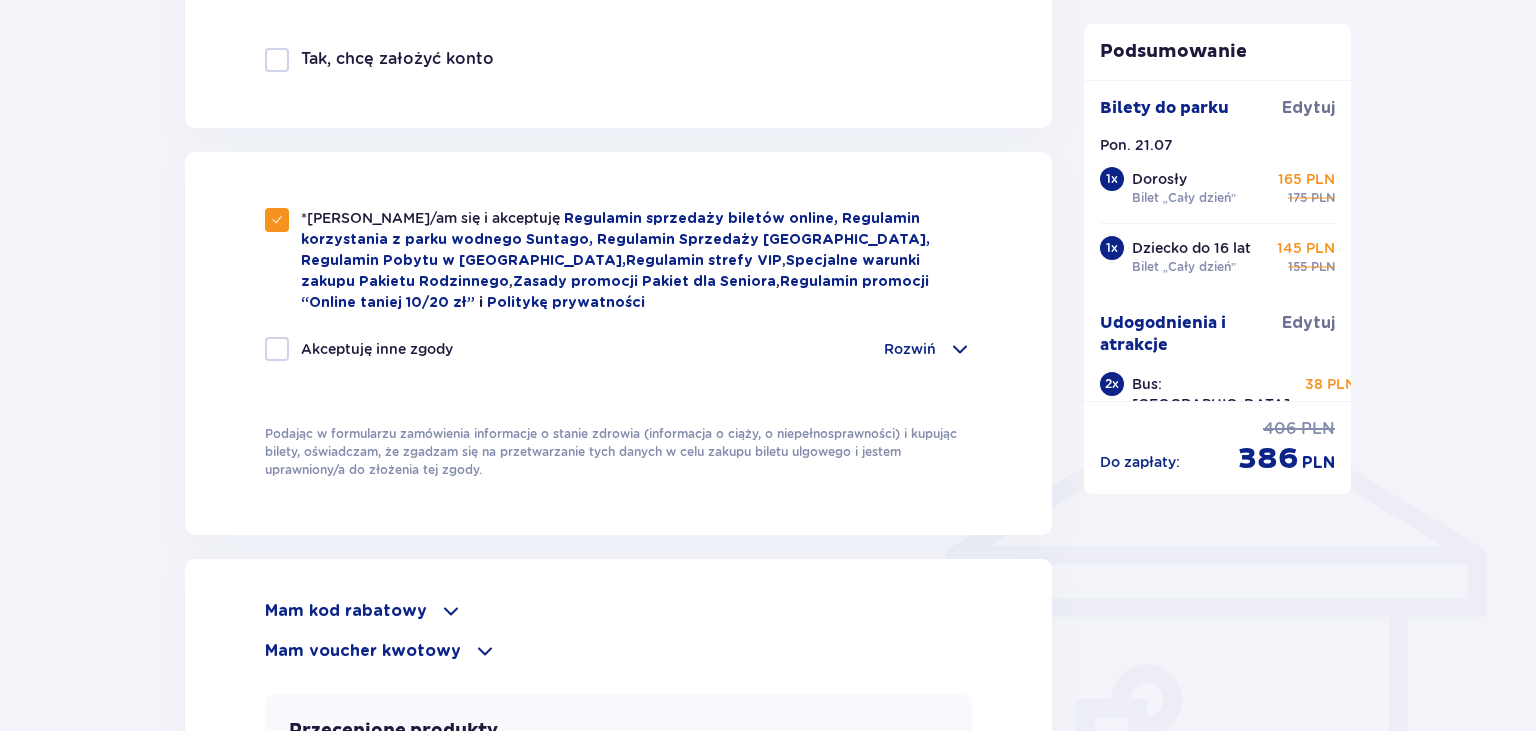 scroll, scrollTop: 1267, scrollLeft: 0, axis: vertical 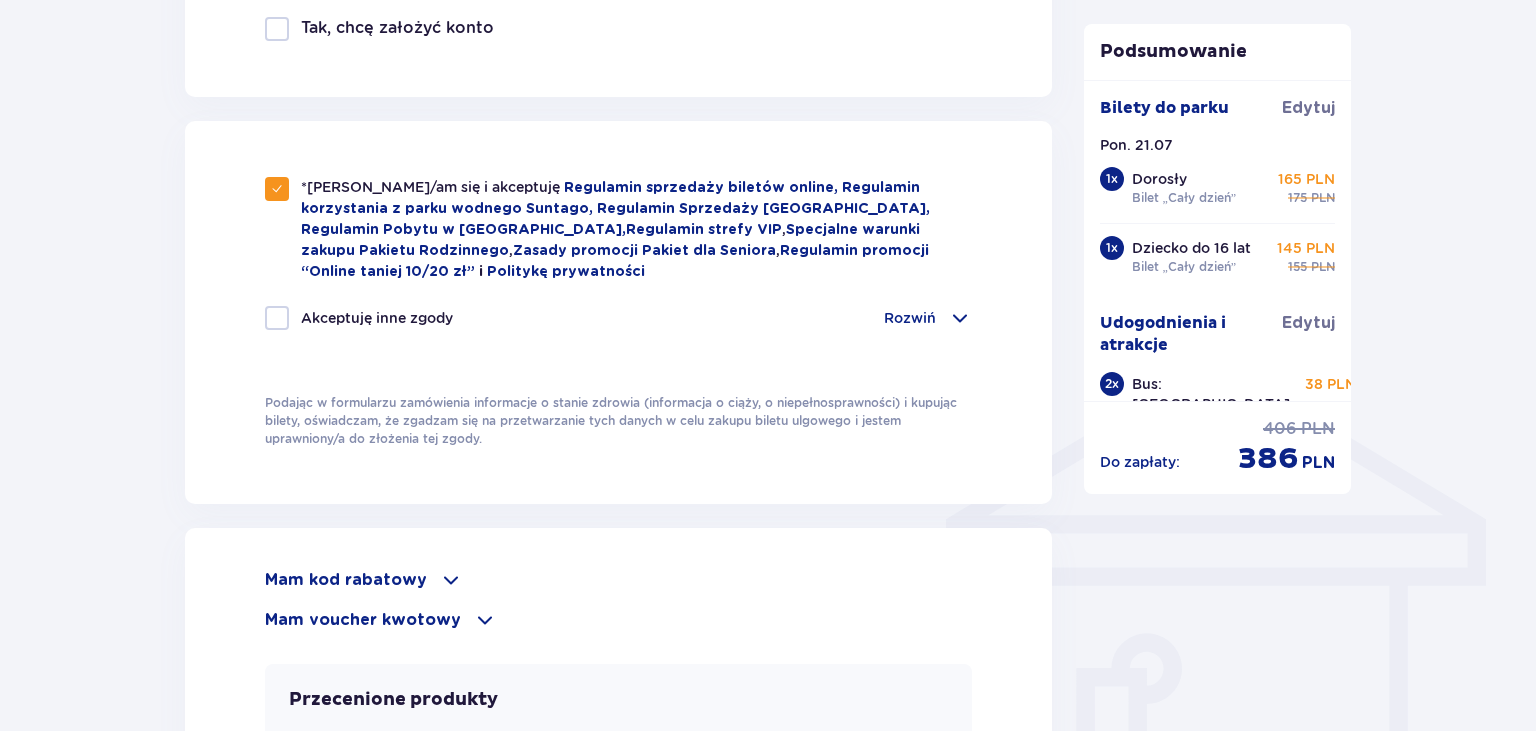 click on "Rozwiń" at bounding box center [910, 318] 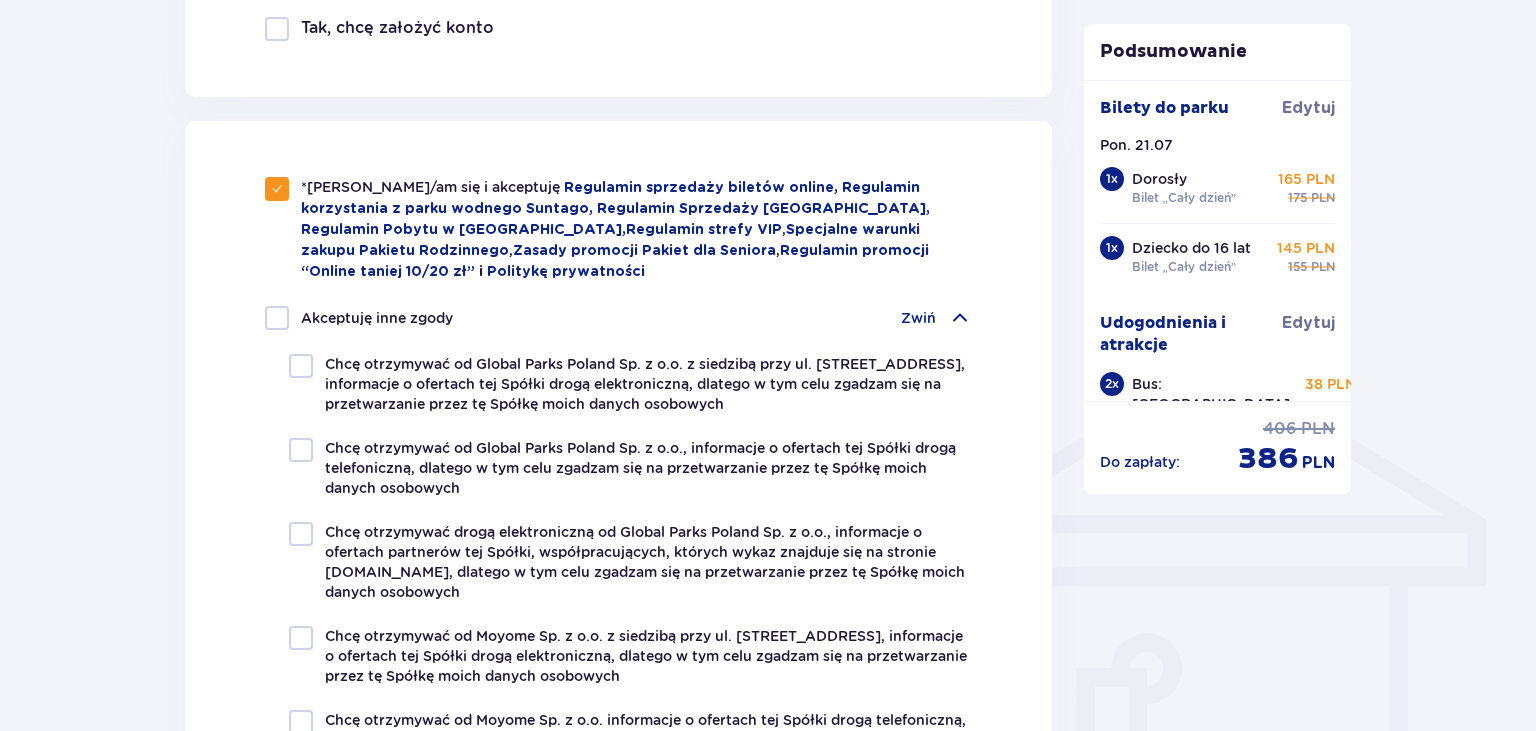 click on "Zwiń" at bounding box center (918, 318) 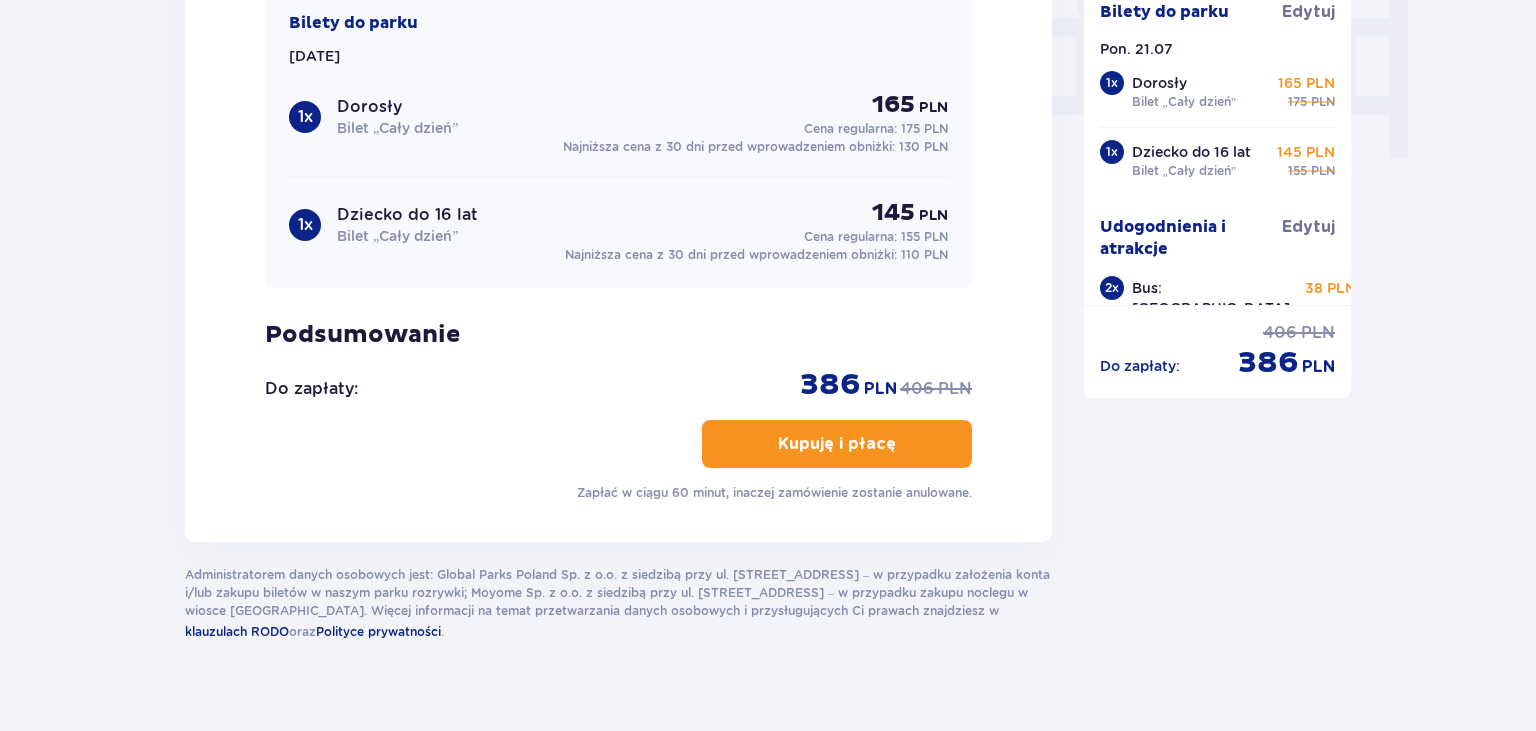 scroll, scrollTop: 2024, scrollLeft: 0, axis: vertical 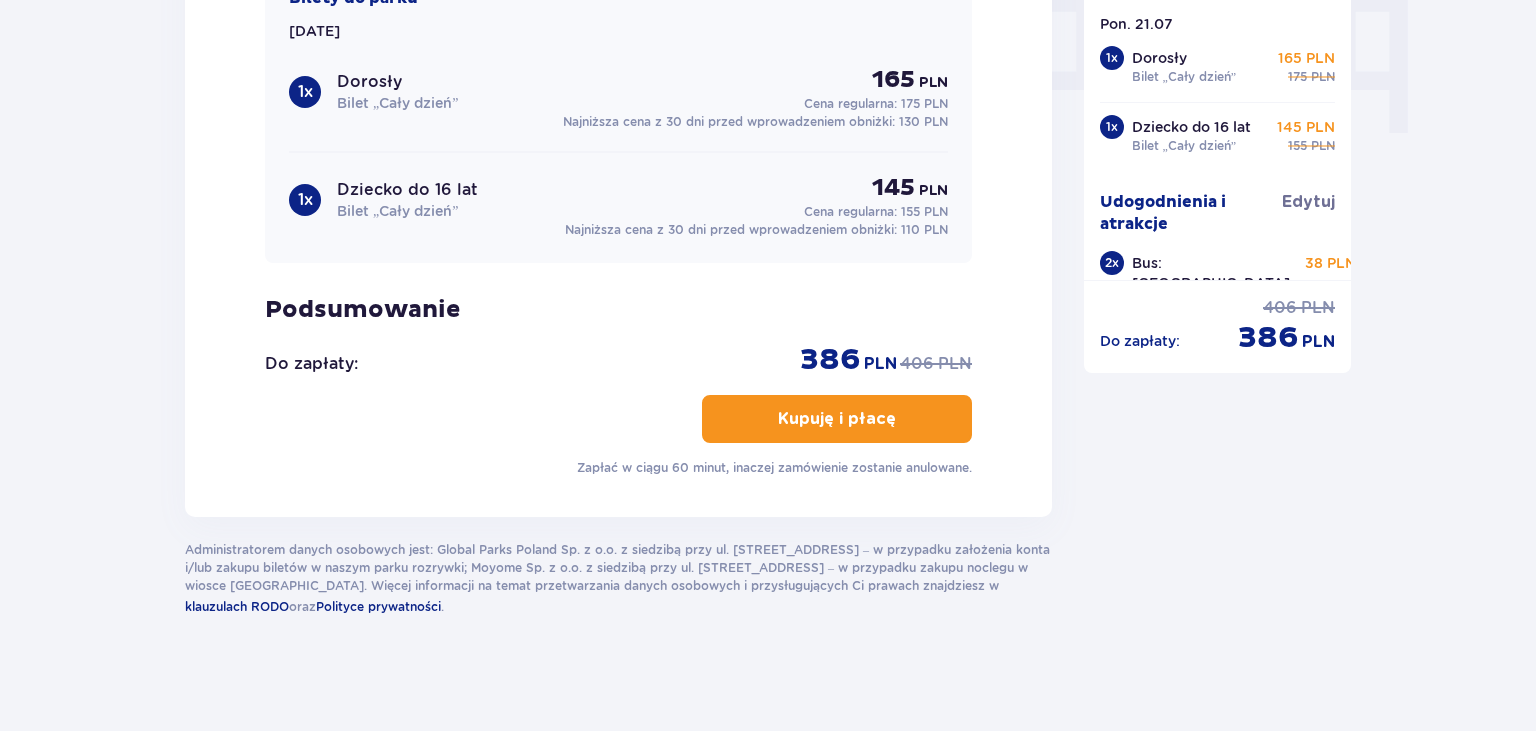 click on "Kupuję i płacę" at bounding box center (837, 419) 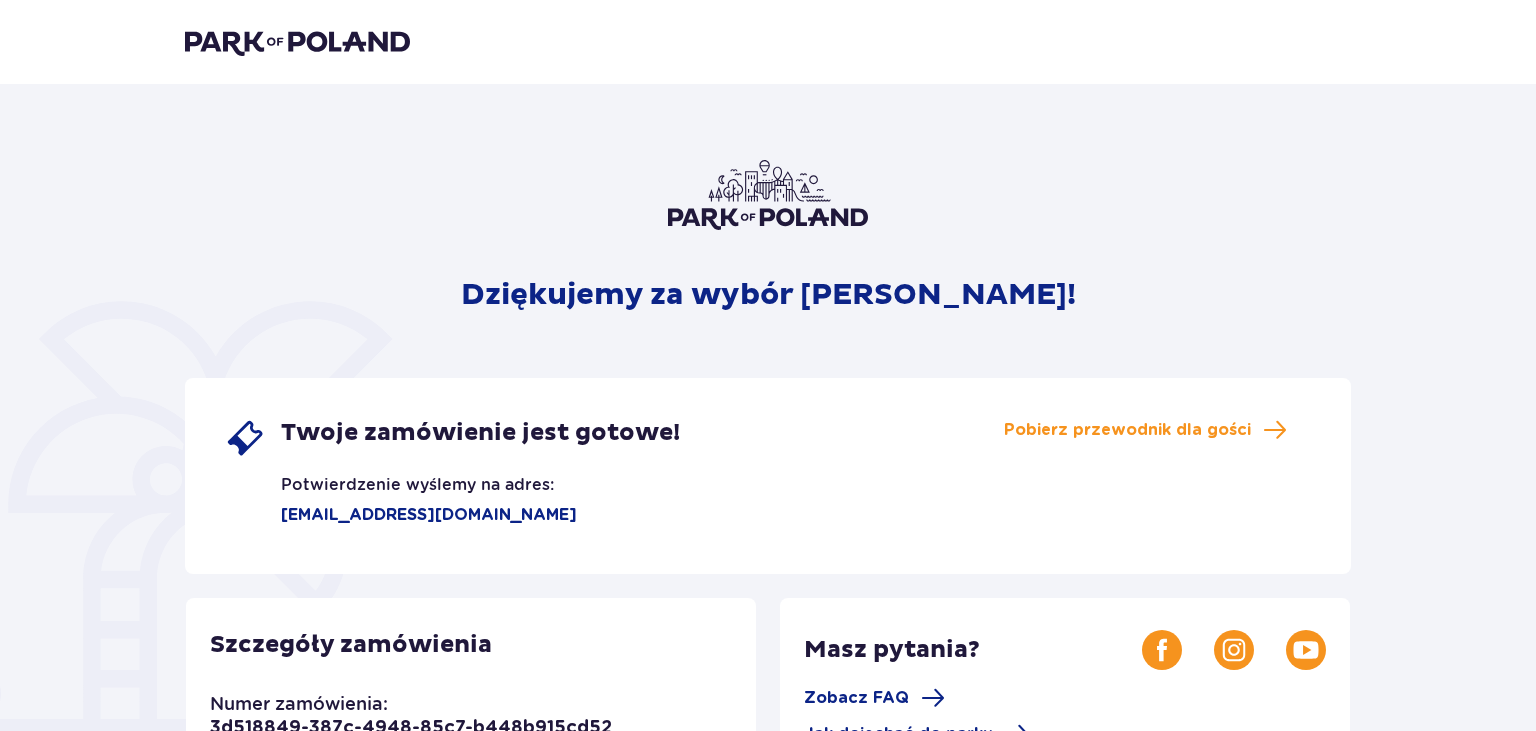 scroll, scrollTop: 0, scrollLeft: 0, axis: both 